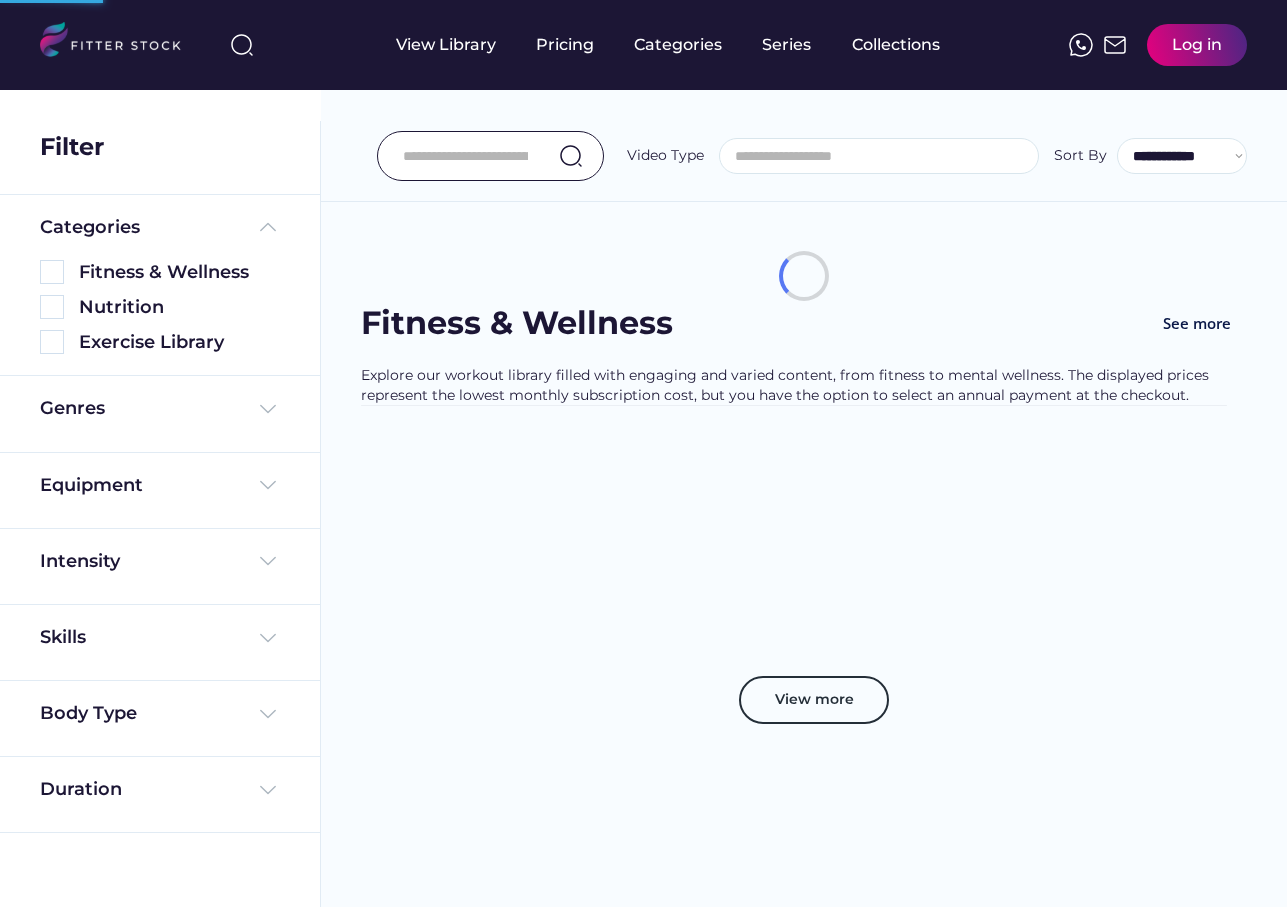 select 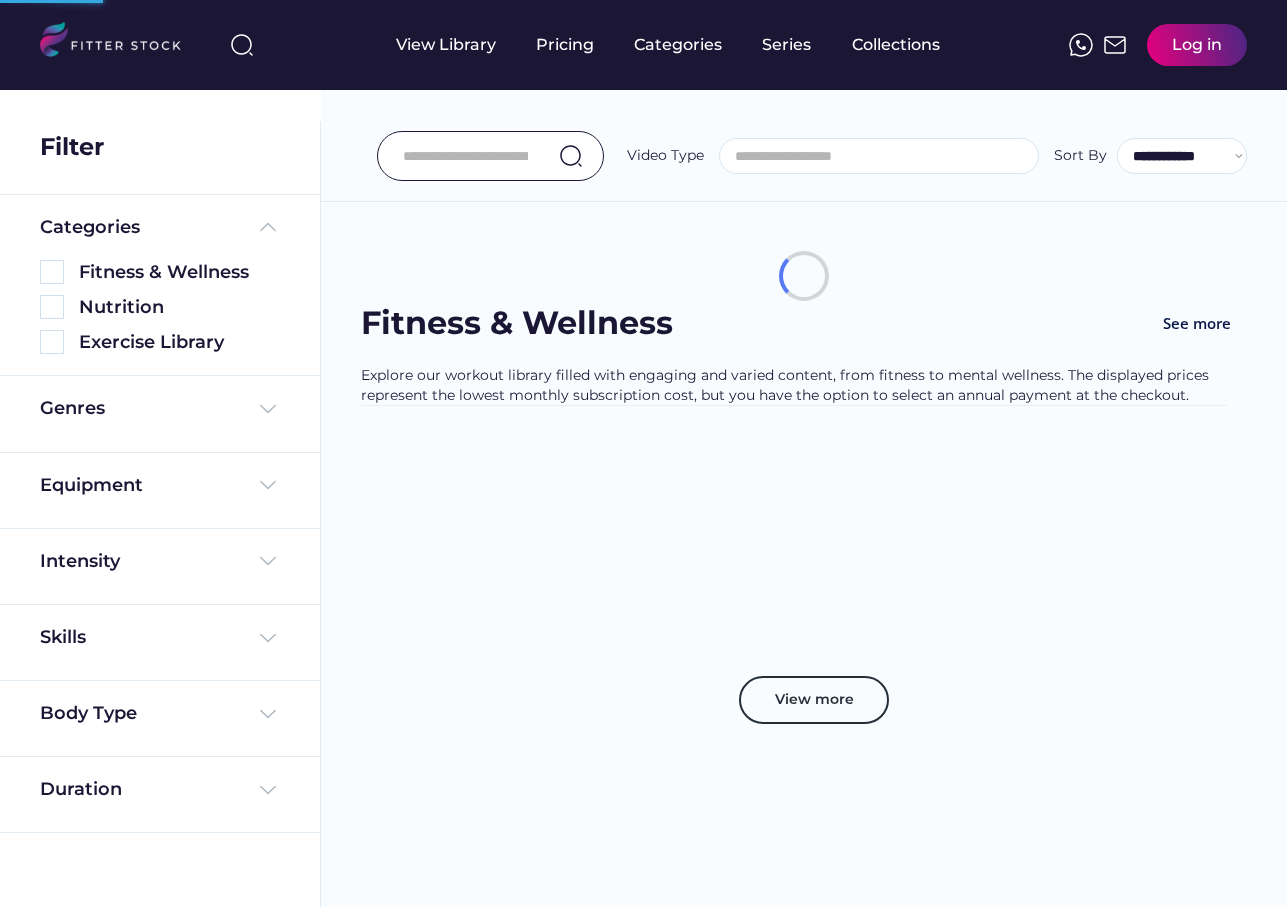 scroll, scrollTop: 0, scrollLeft: 0, axis: both 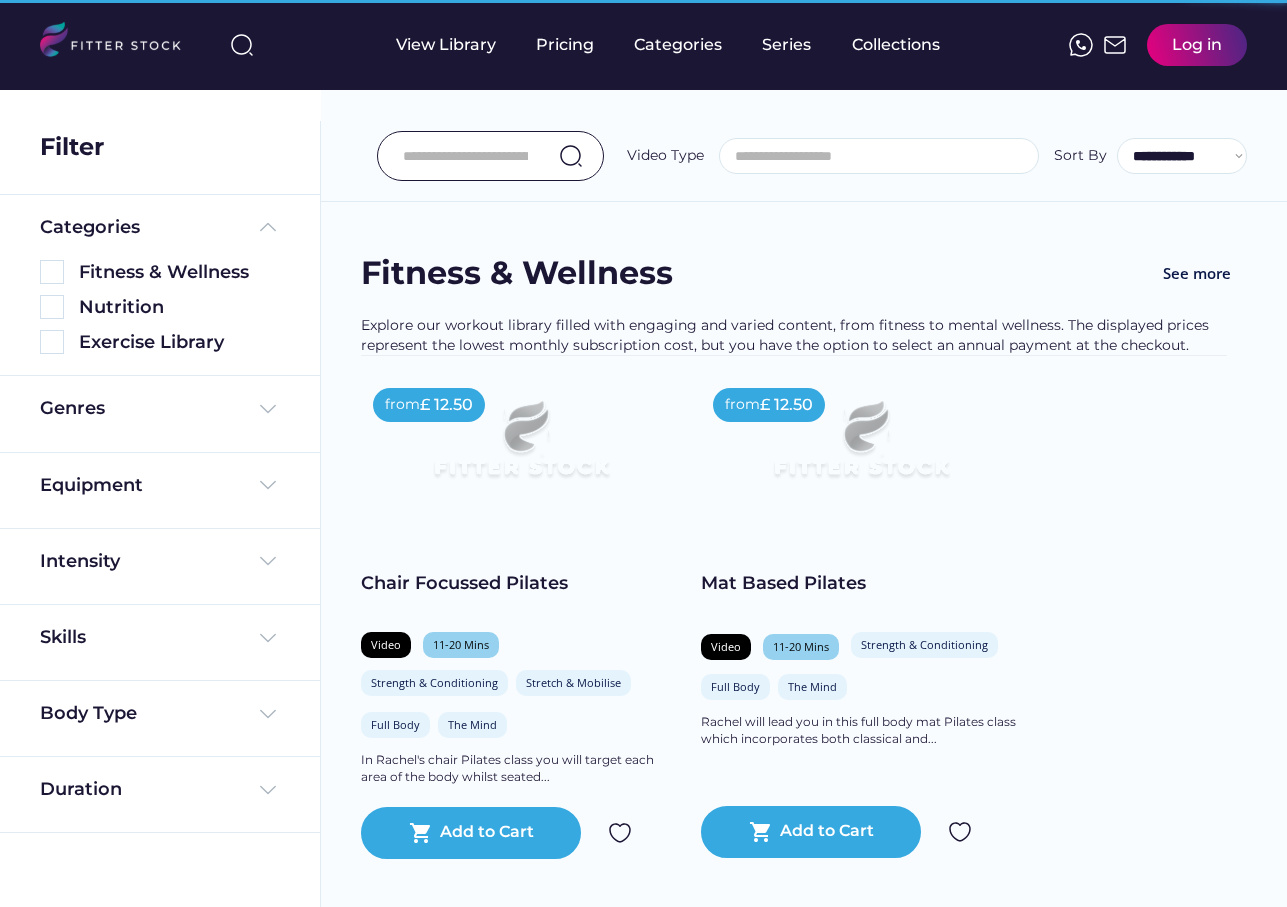 select on "**********" 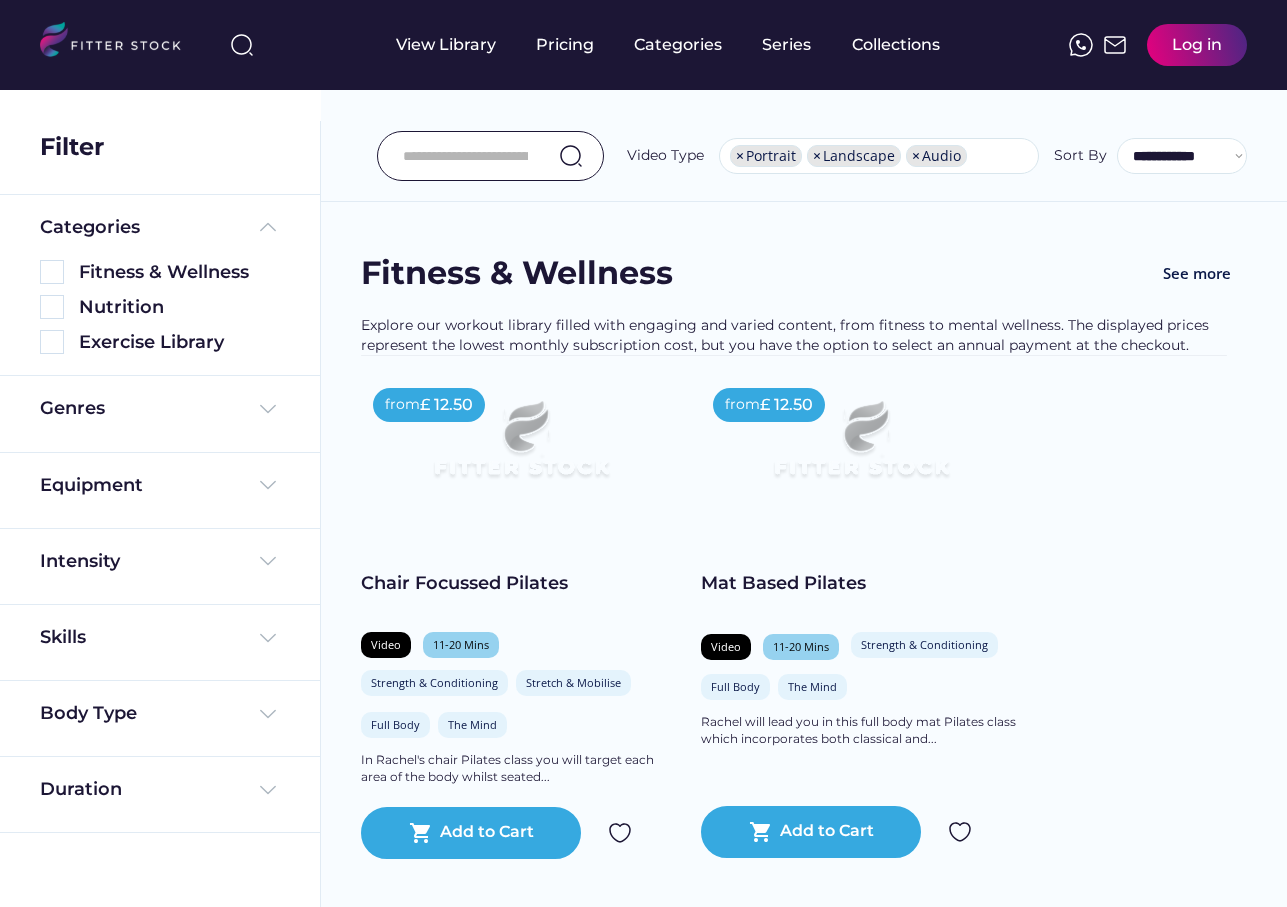 scroll, scrollTop: 34, scrollLeft: 0, axis: vertical 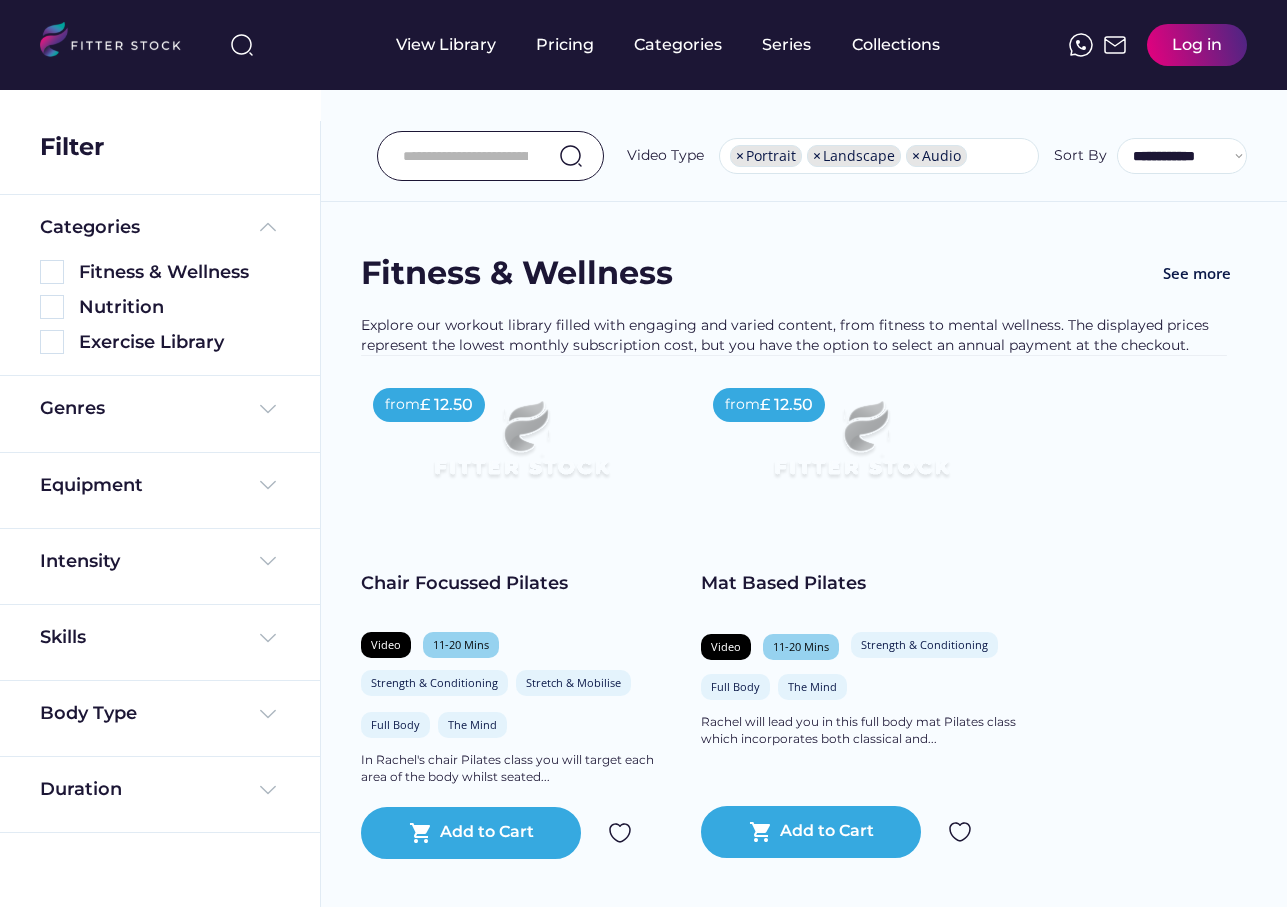 click on "Intensity" at bounding box center (160, 566) 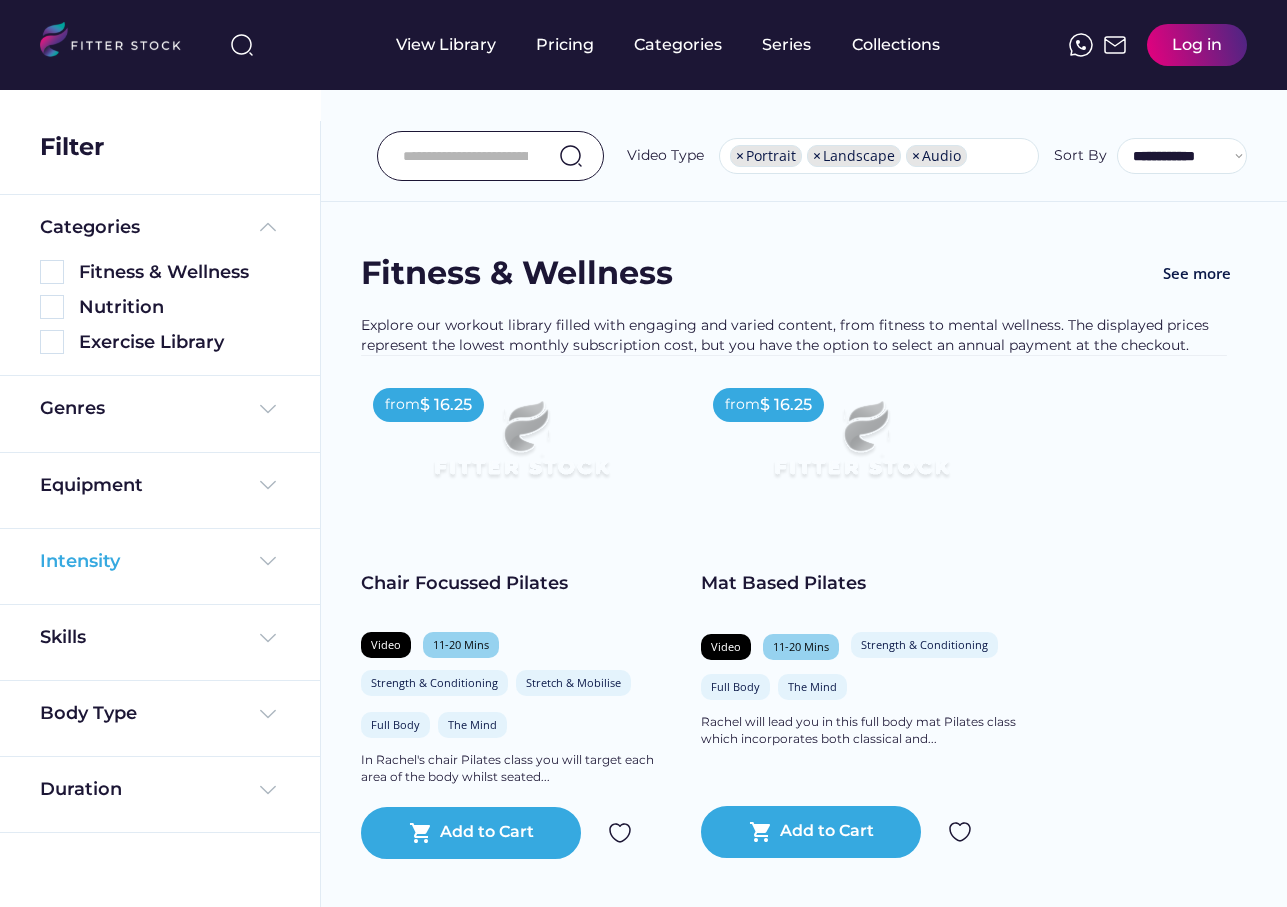 click on "Intensity" at bounding box center [160, 561] 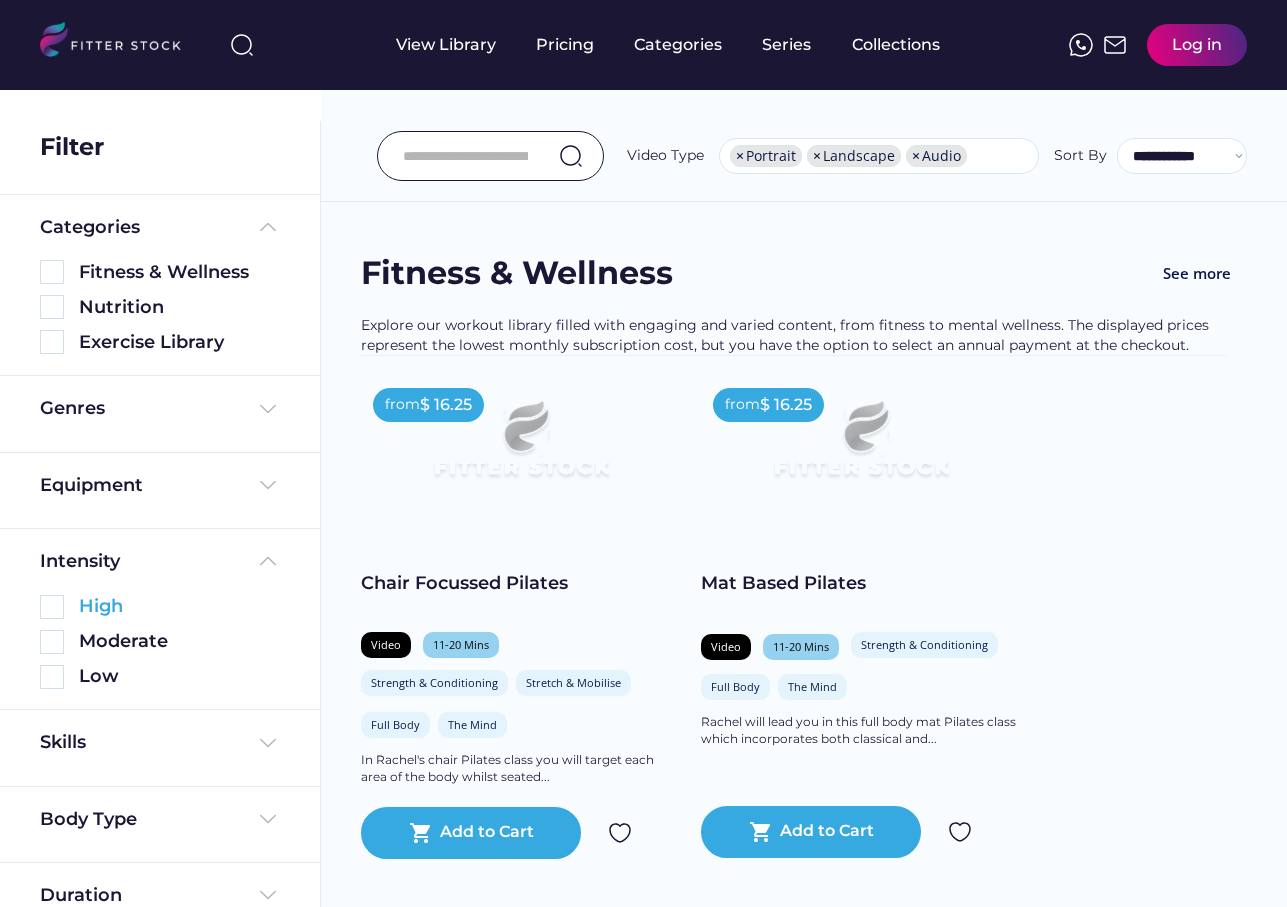 click at bounding box center (52, 607) 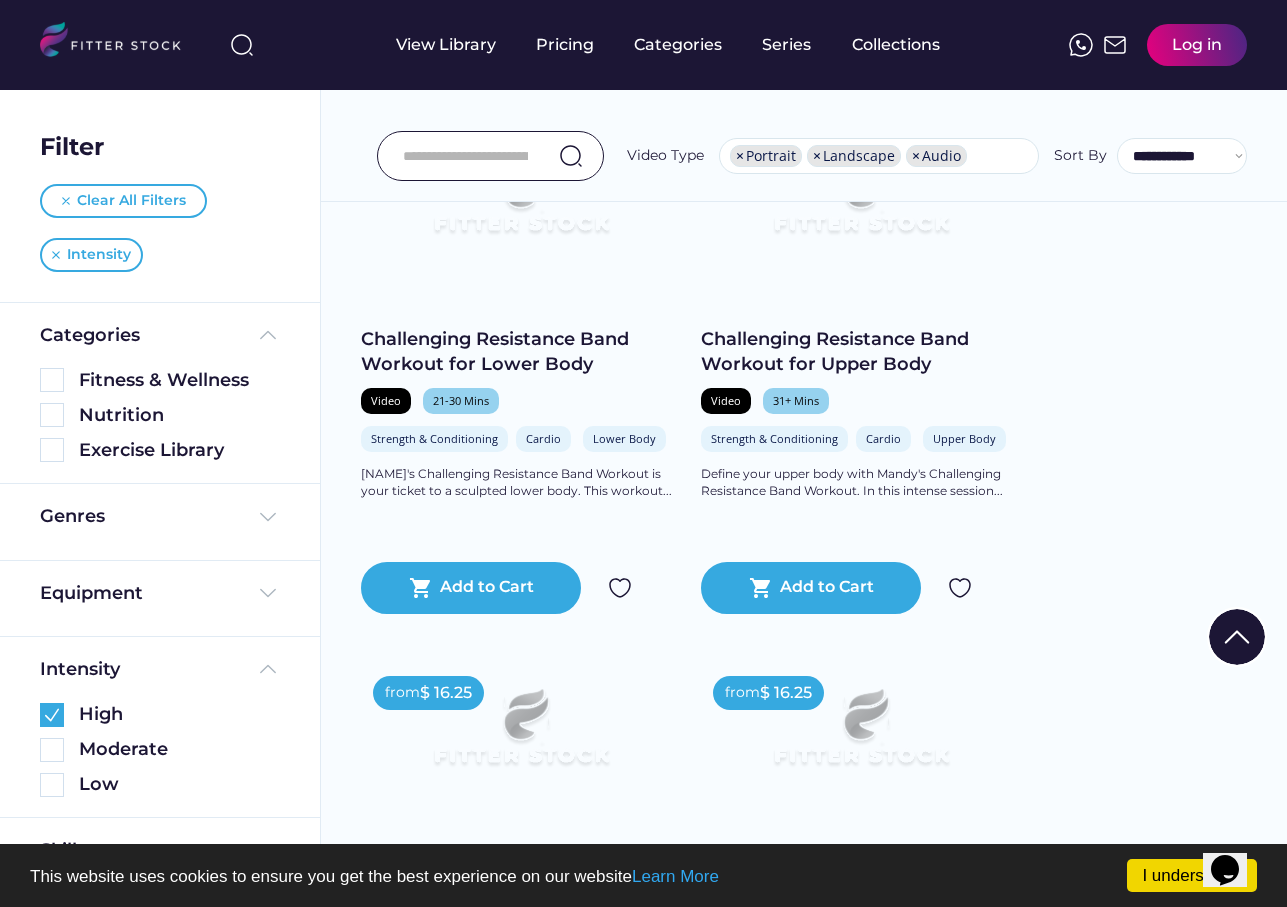scroll, scrollTop: 0, scrollLeft: 0, axis: both 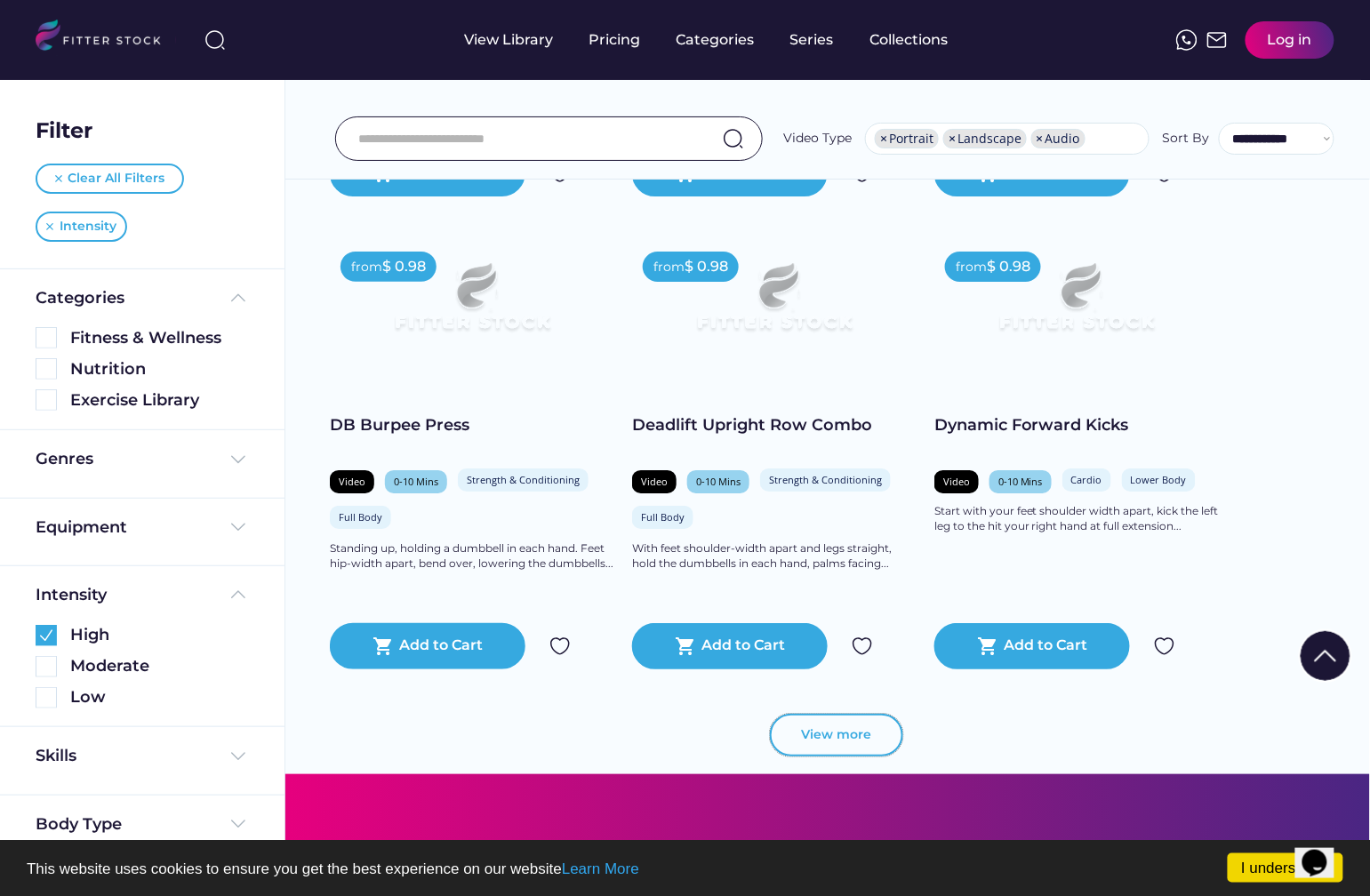click on "View more" at bounding box center (837, 735) 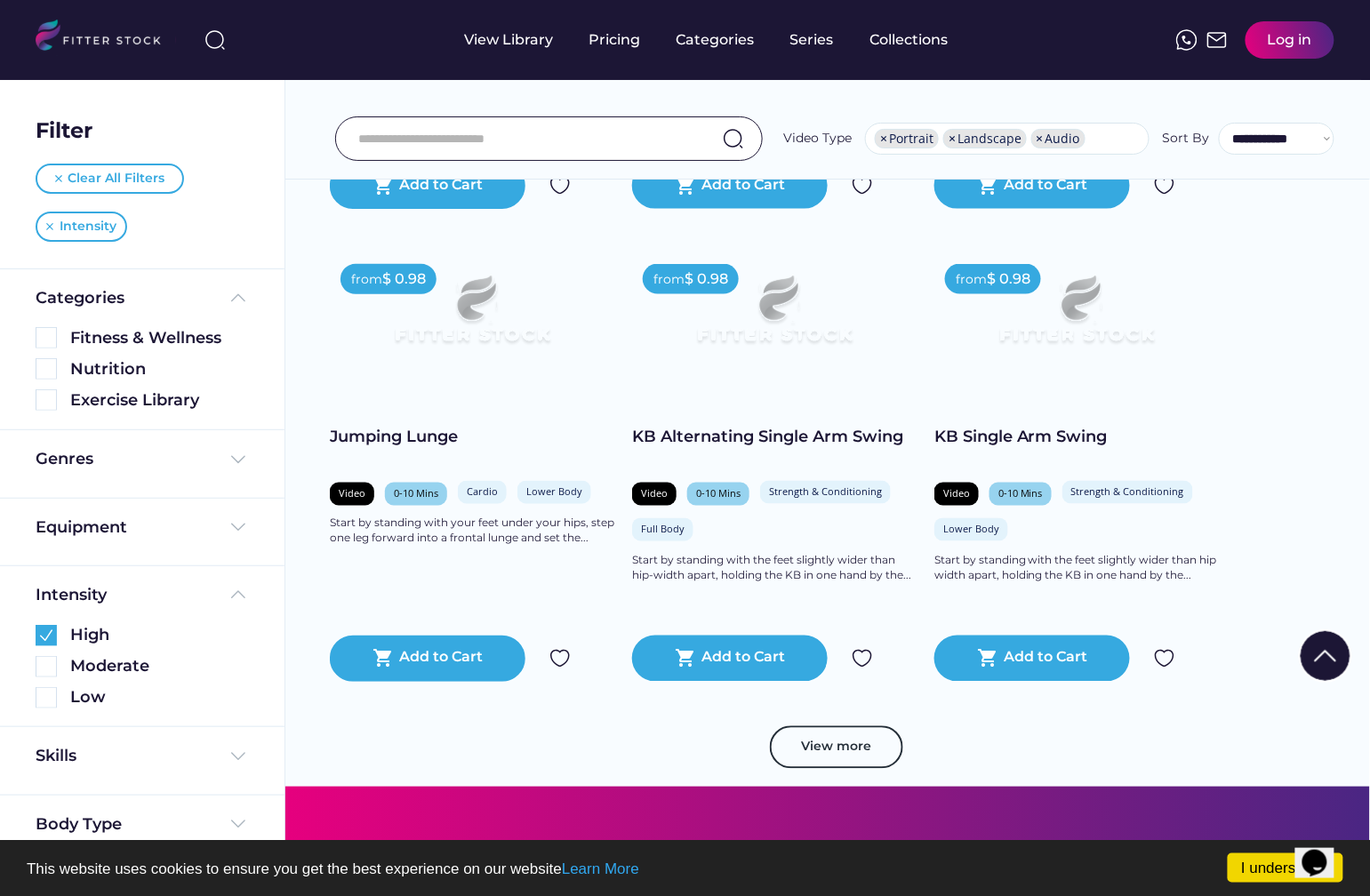 scroll, scrollTop: 2833, scrollLeft: 0, axis: vertical 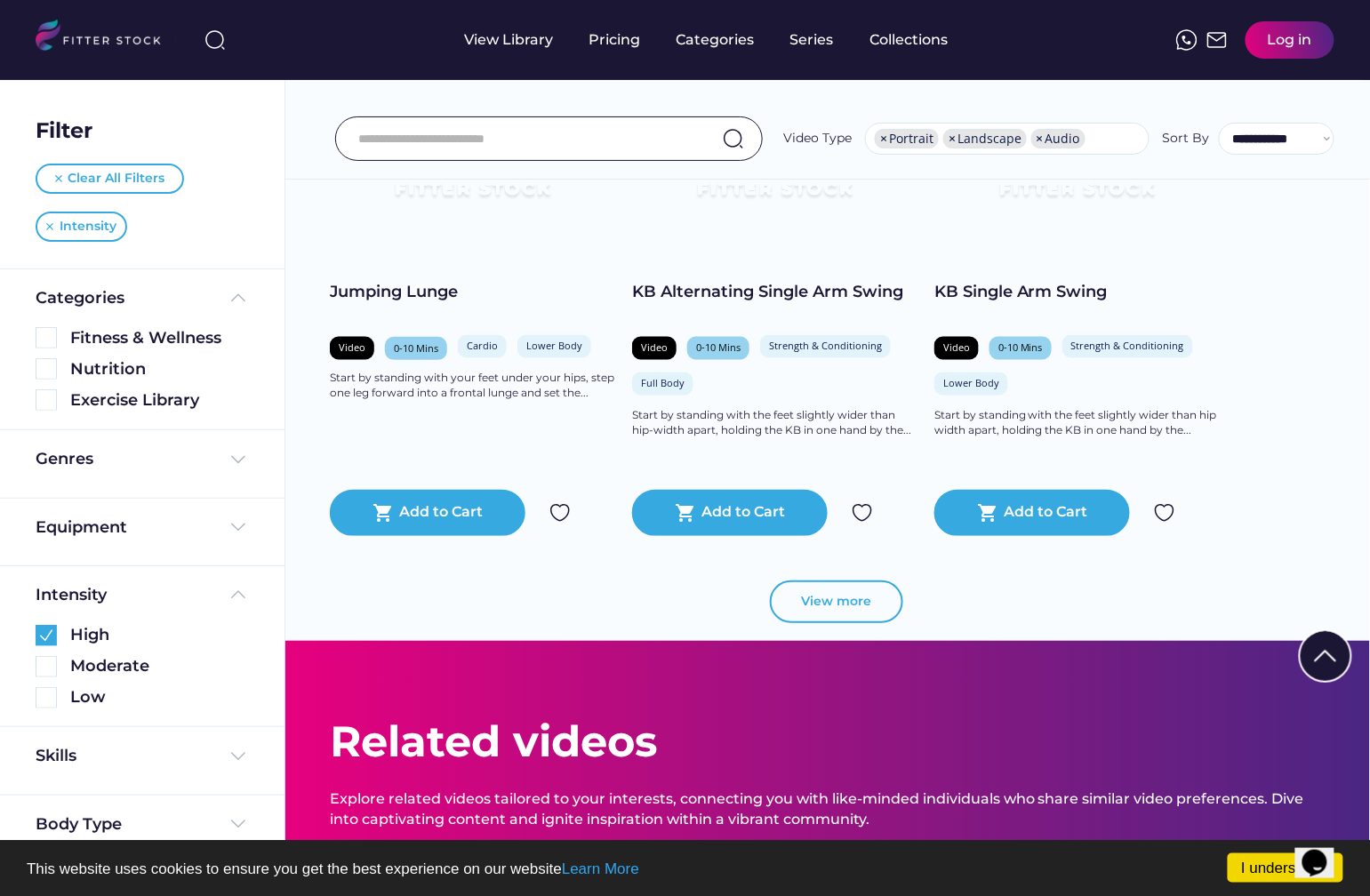 click on "View more" at bounding box center [837, 602] 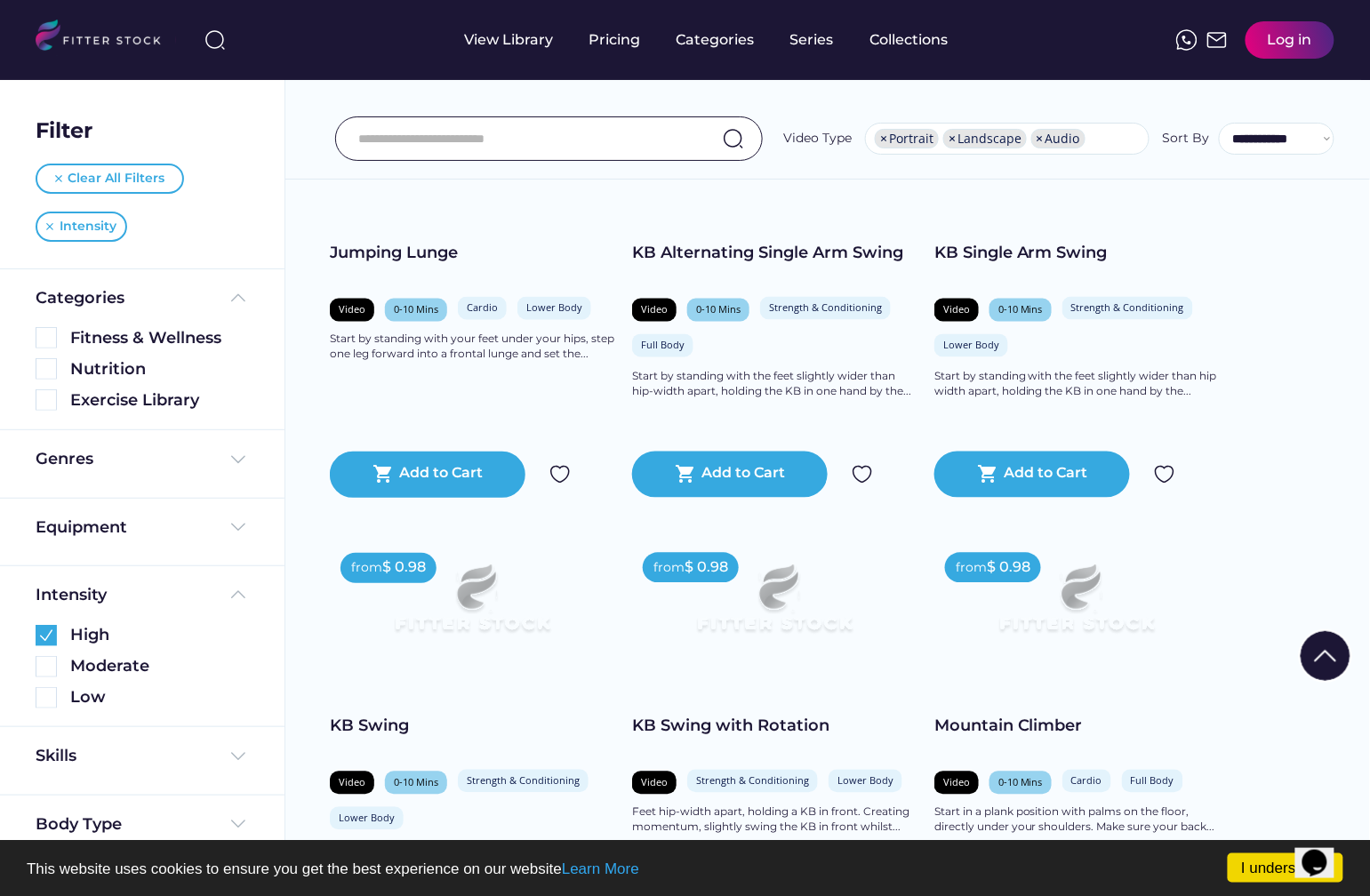 scroll, scrollTop: 3330, scrollLeft: 0, axis: vertical 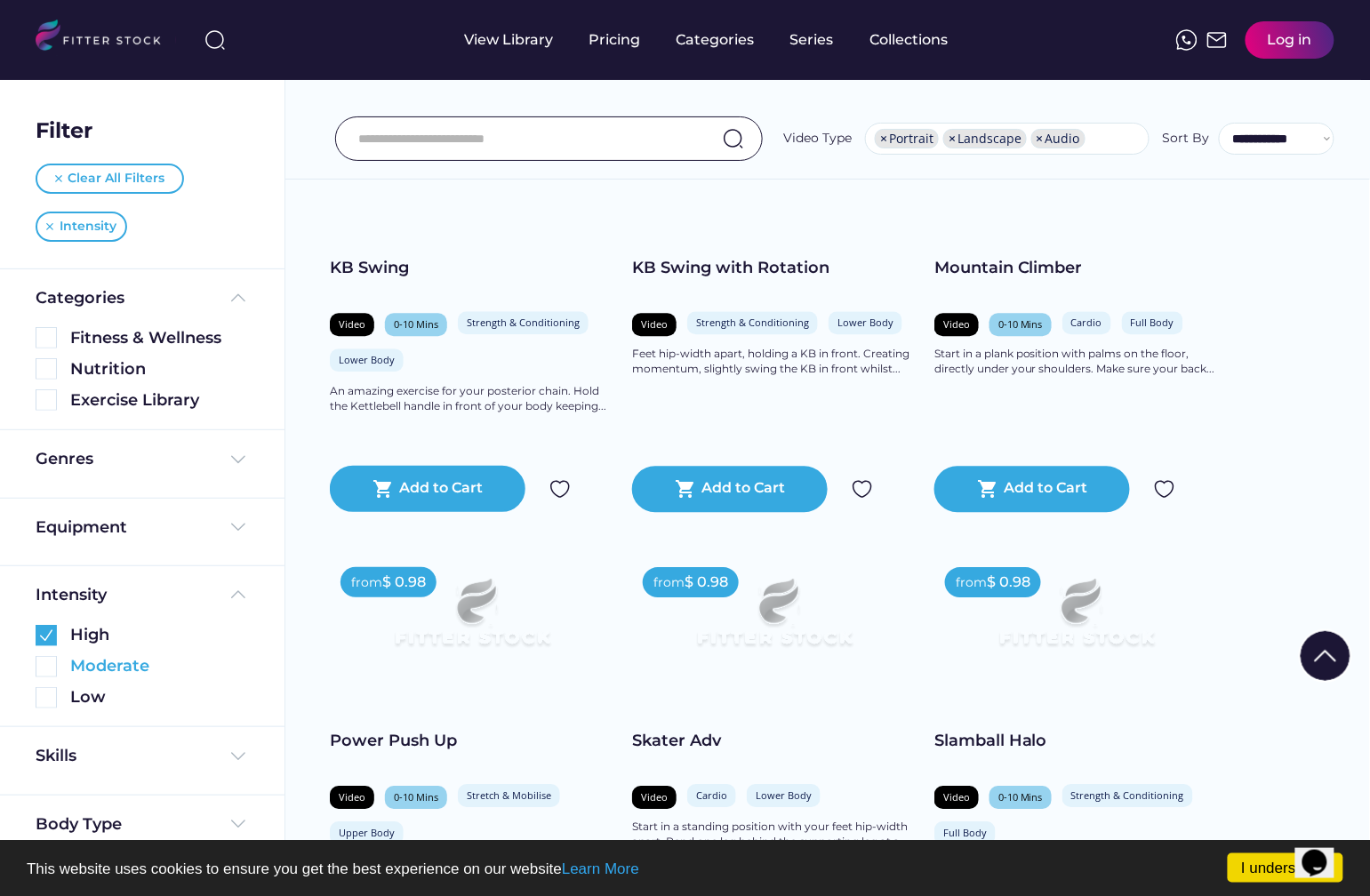click at bounding box center (46, 667) 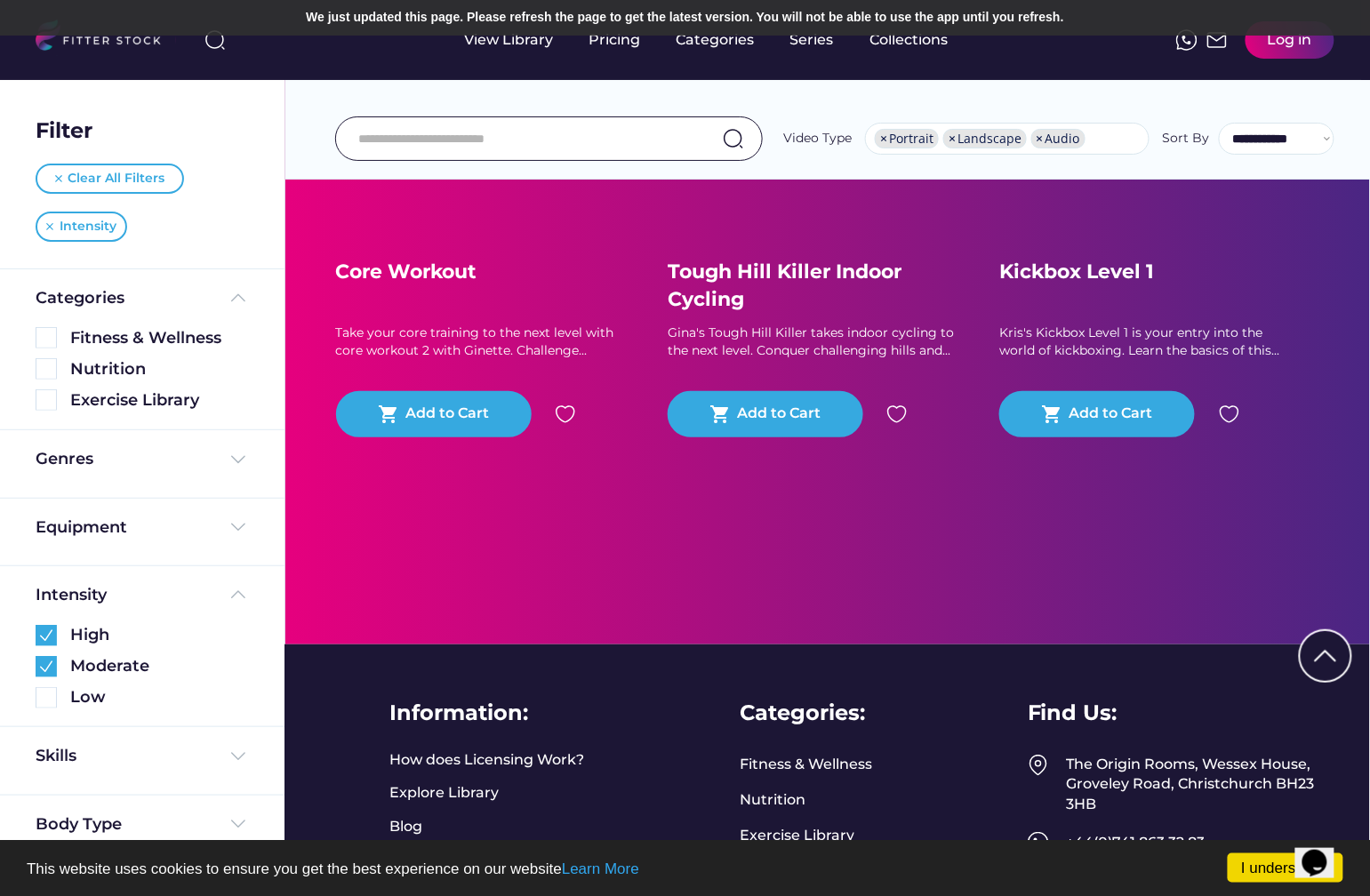 scroll, scrollTop: 0, scrollLeft: 0, axis: both 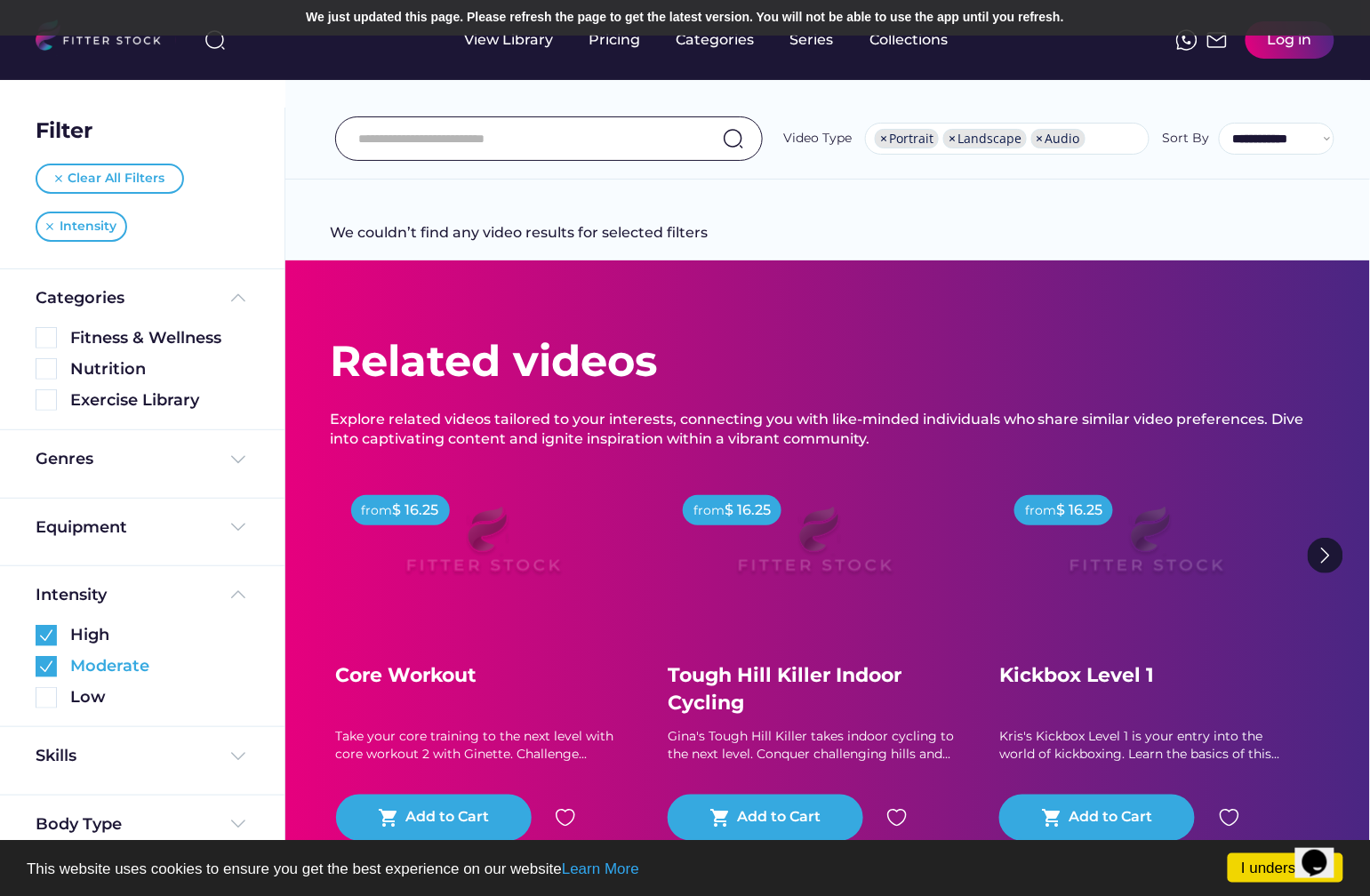 click at bounding box center [46, 667] 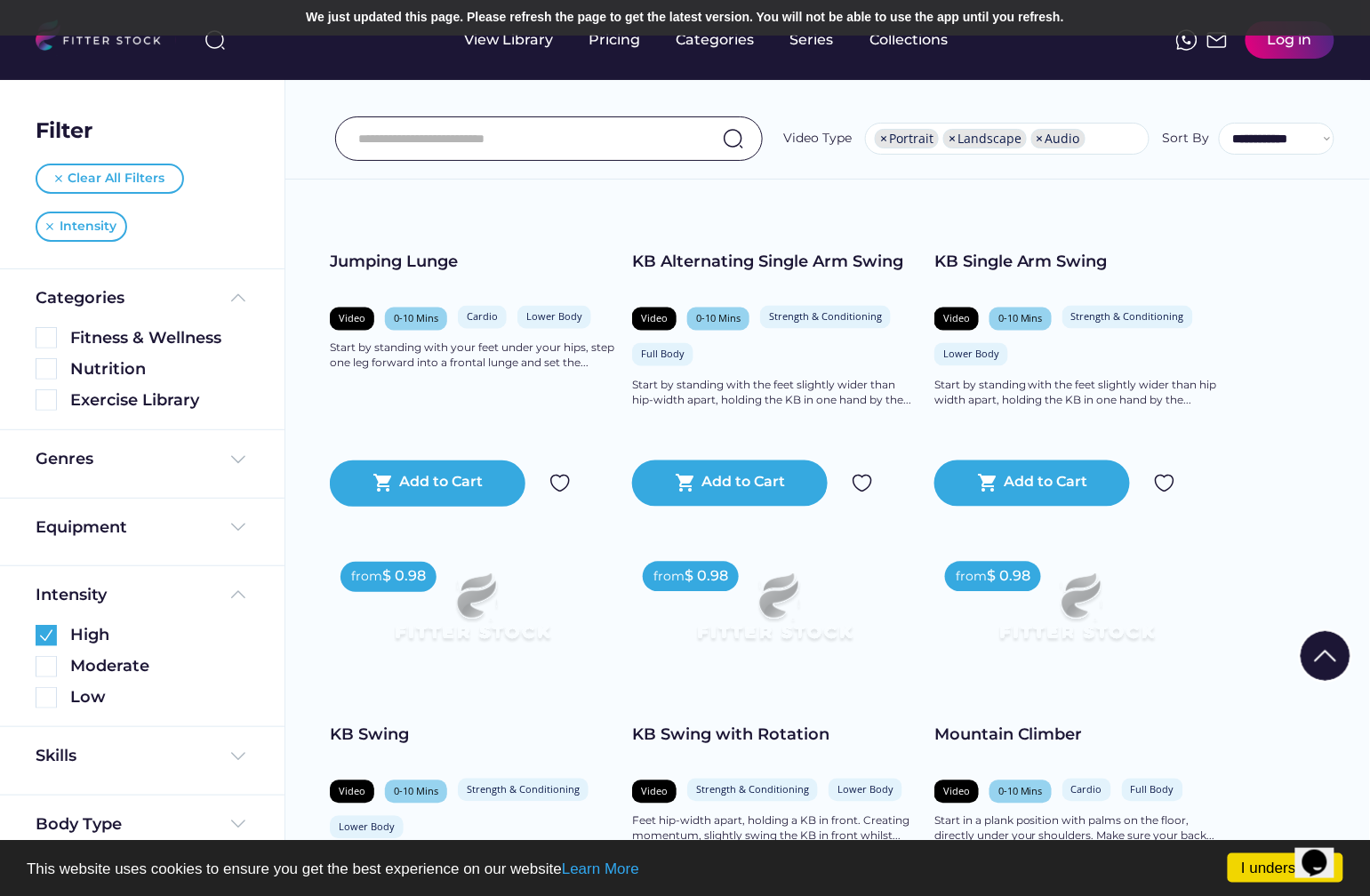 scroll, scrollTop: 2724, scrollLeft: 0, axis: vertical 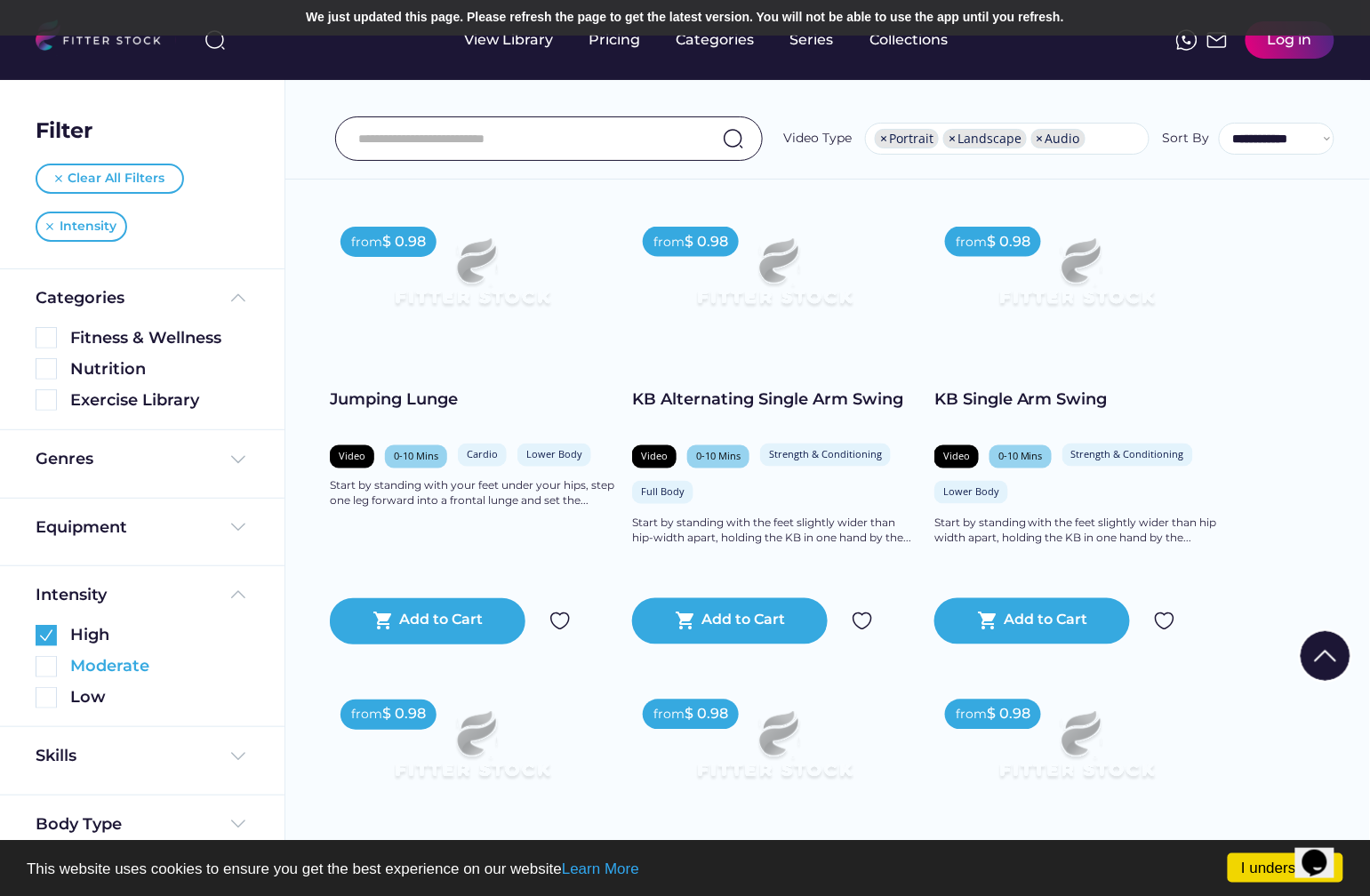 click at bounding box center [46, 667] 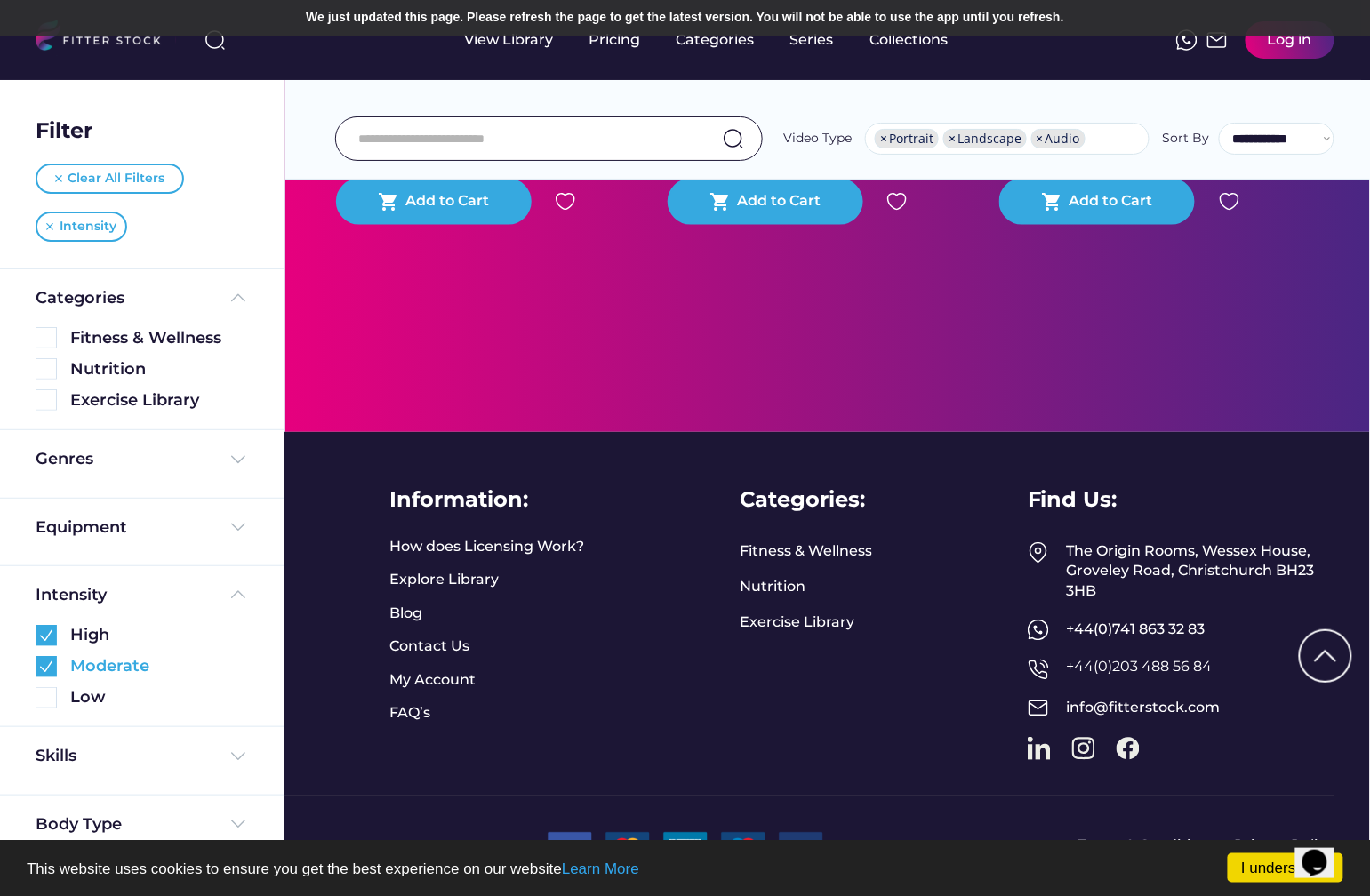 scroll, scrollTop: 615, scrollLeft: 0, axis: vertical 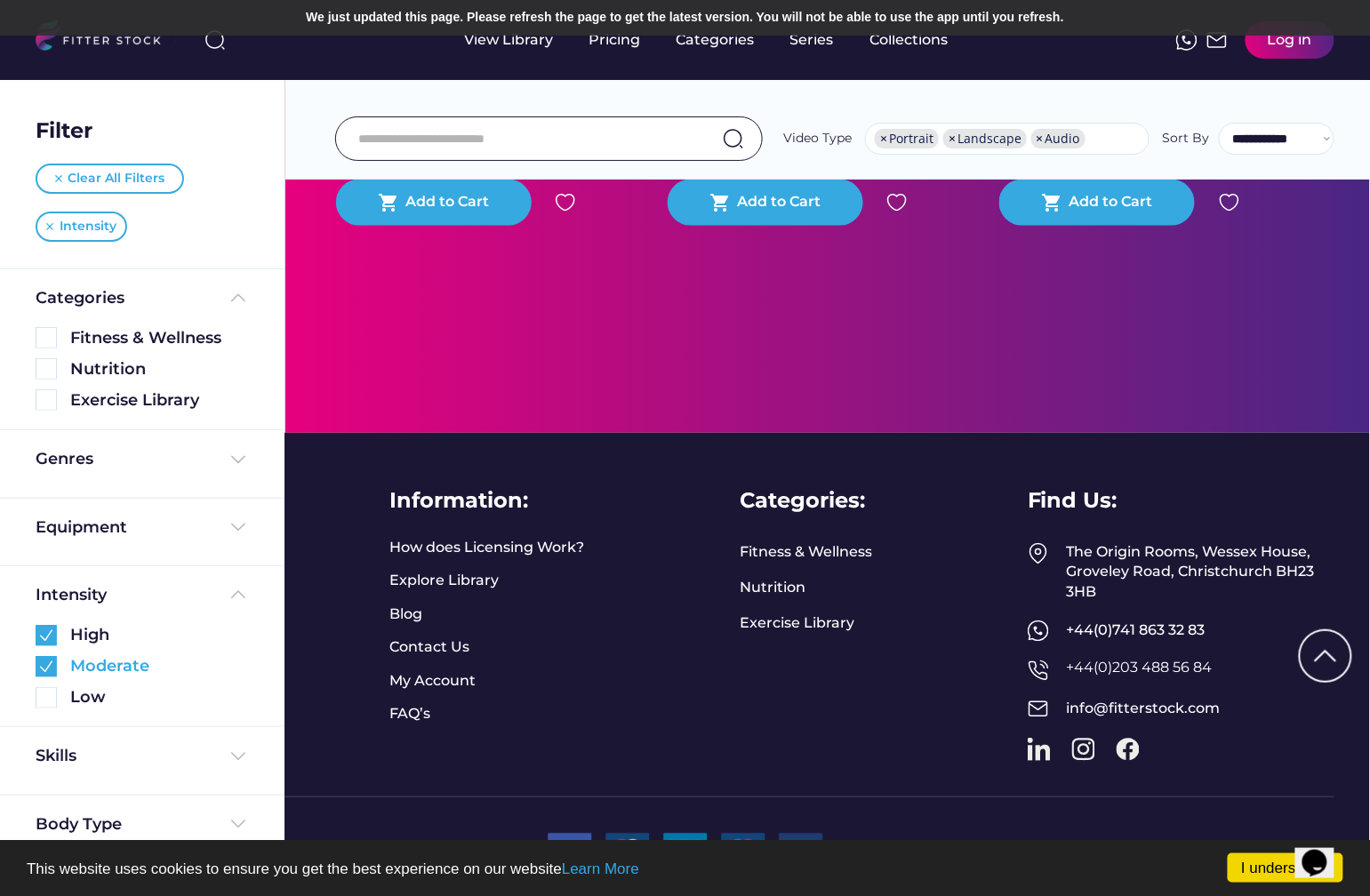 click at bounding box center [46, 667] 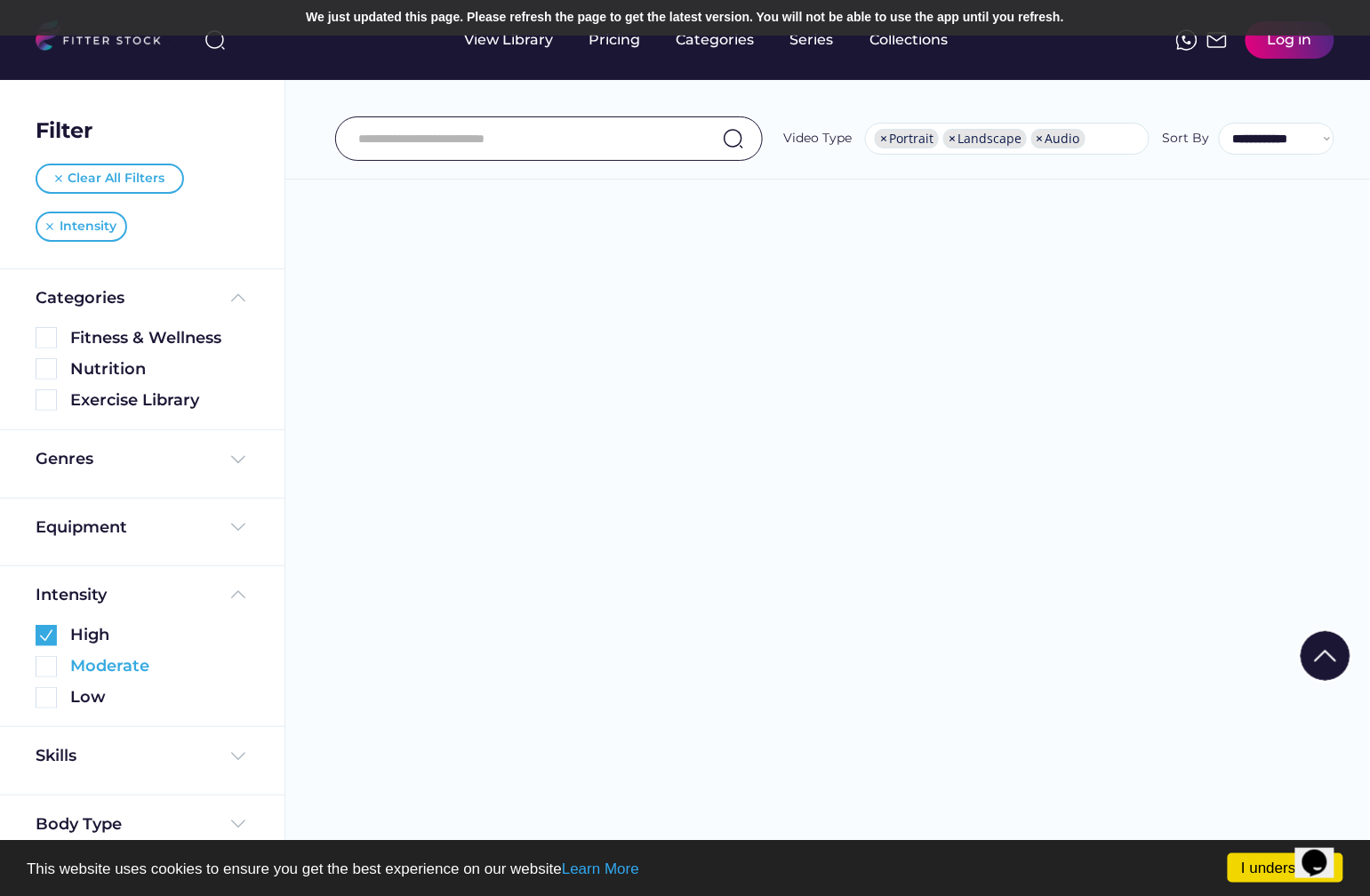 scroll, scrollTop: 4790, scrollLeft: 0, axis: vertical 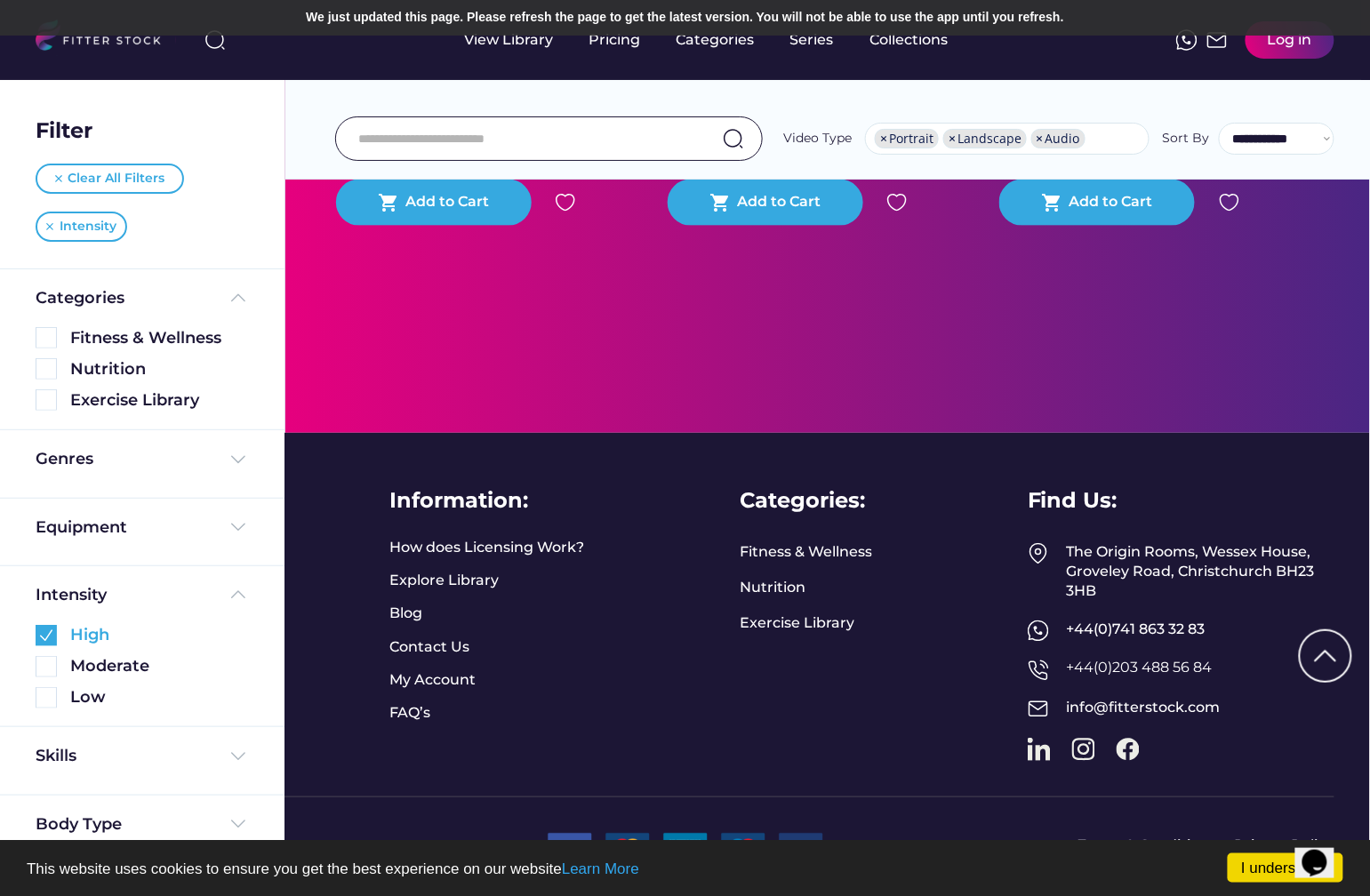 click at bounding box center (46, 636) 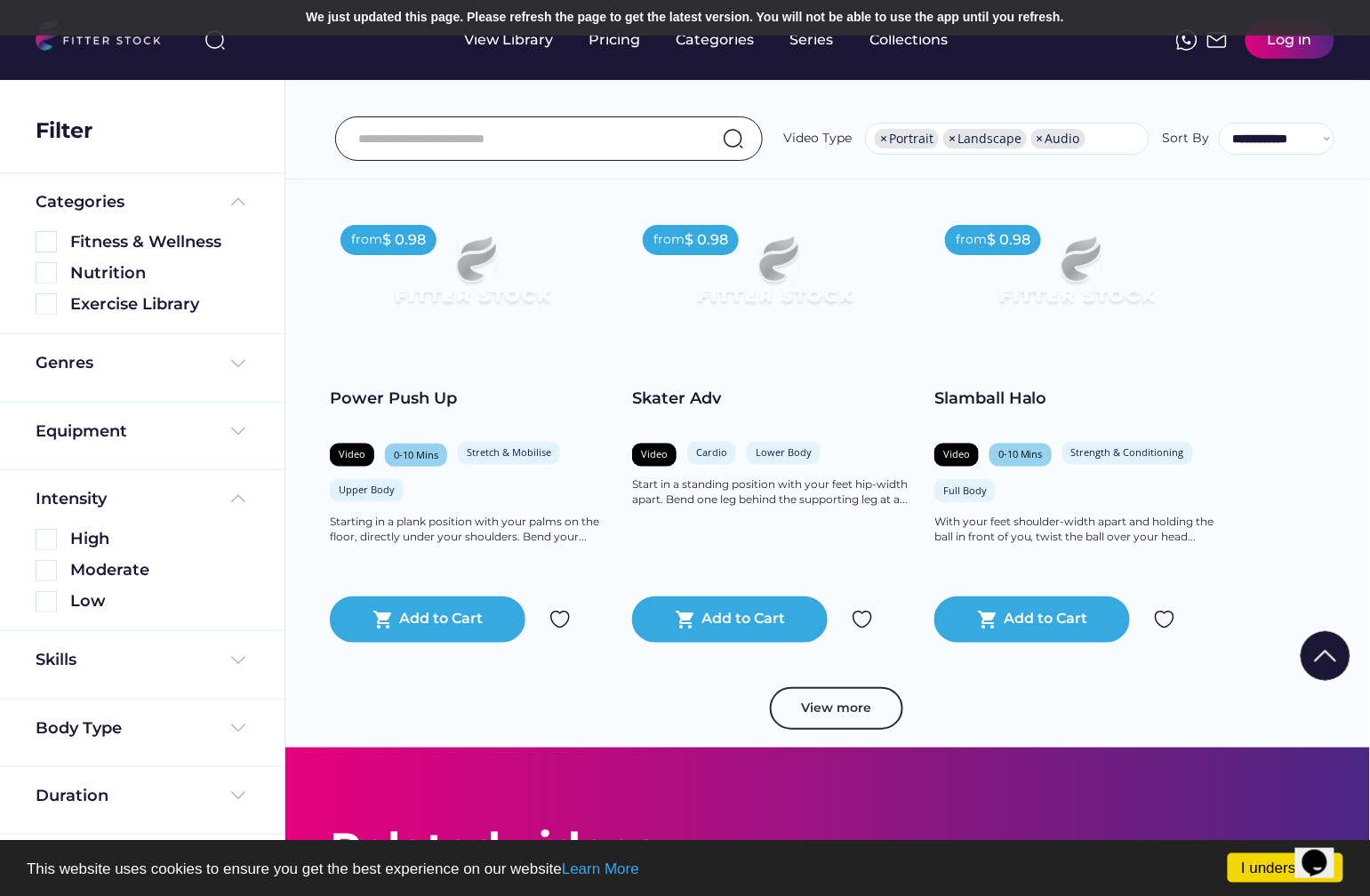 click at bounding box center (46, 602) 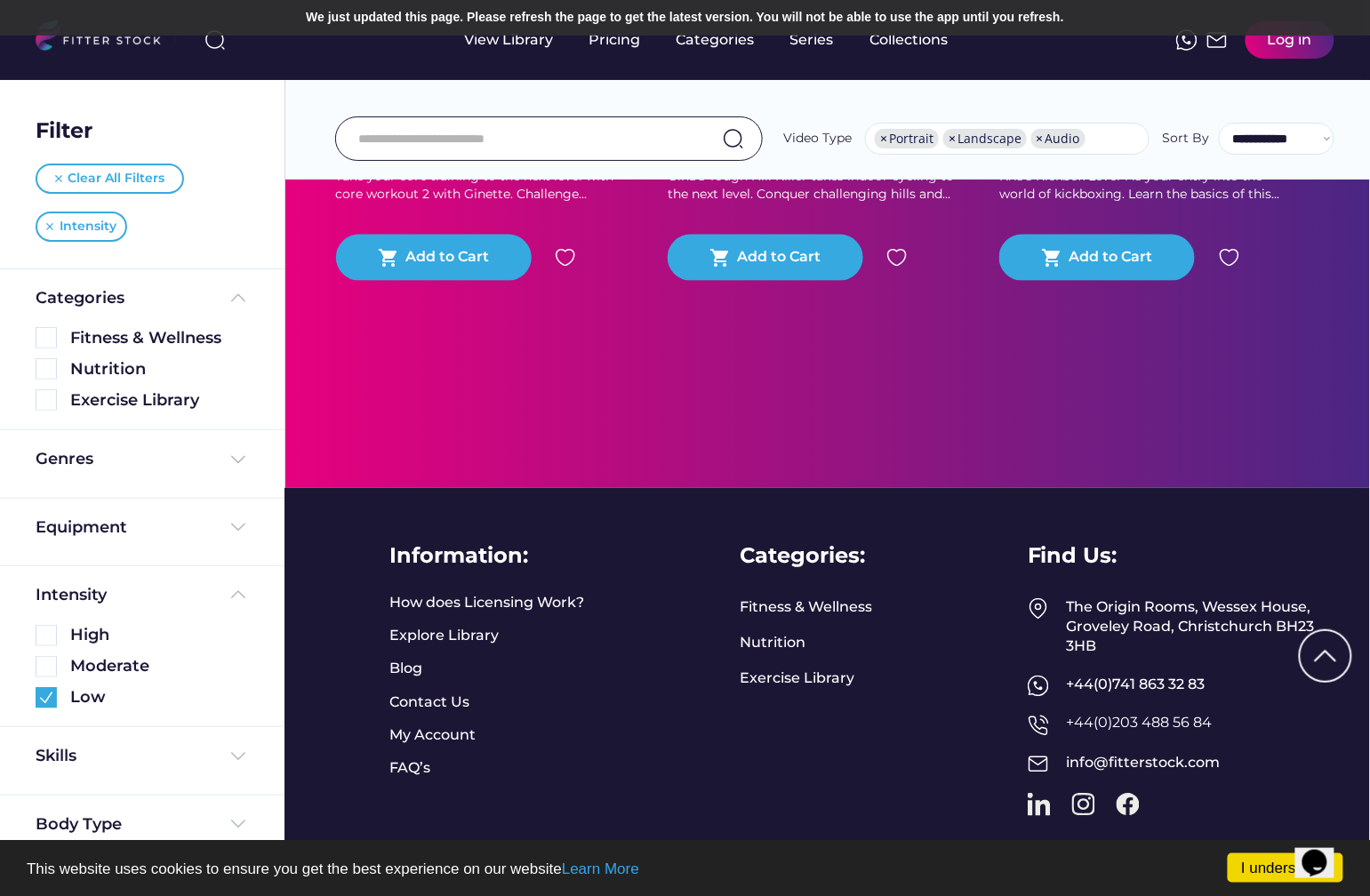 scroll, scrollTop: 4229, scrollLeft: 0, axis: vertical 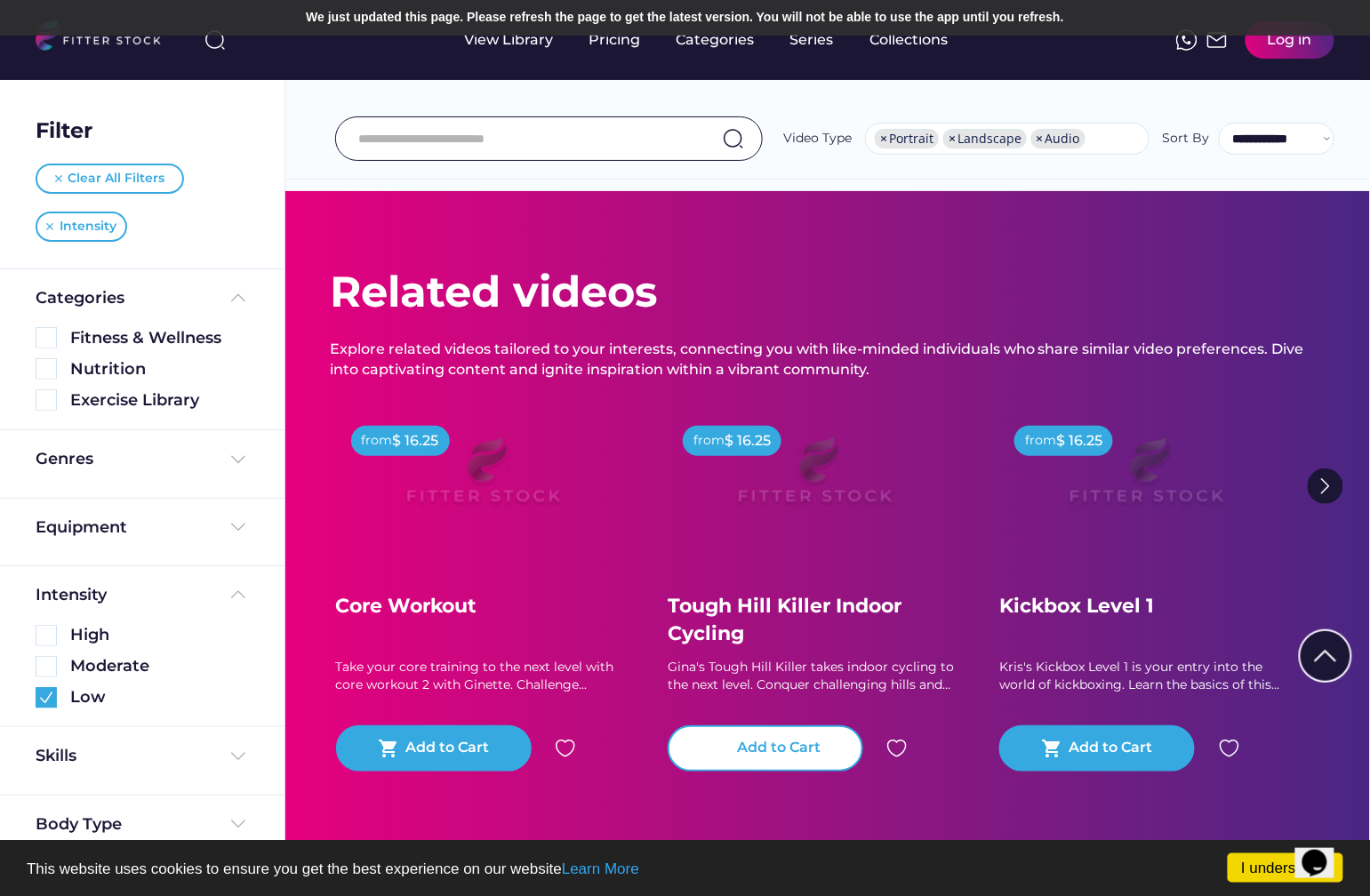 click on "Add to Cart" at bounding box center [779, 748] 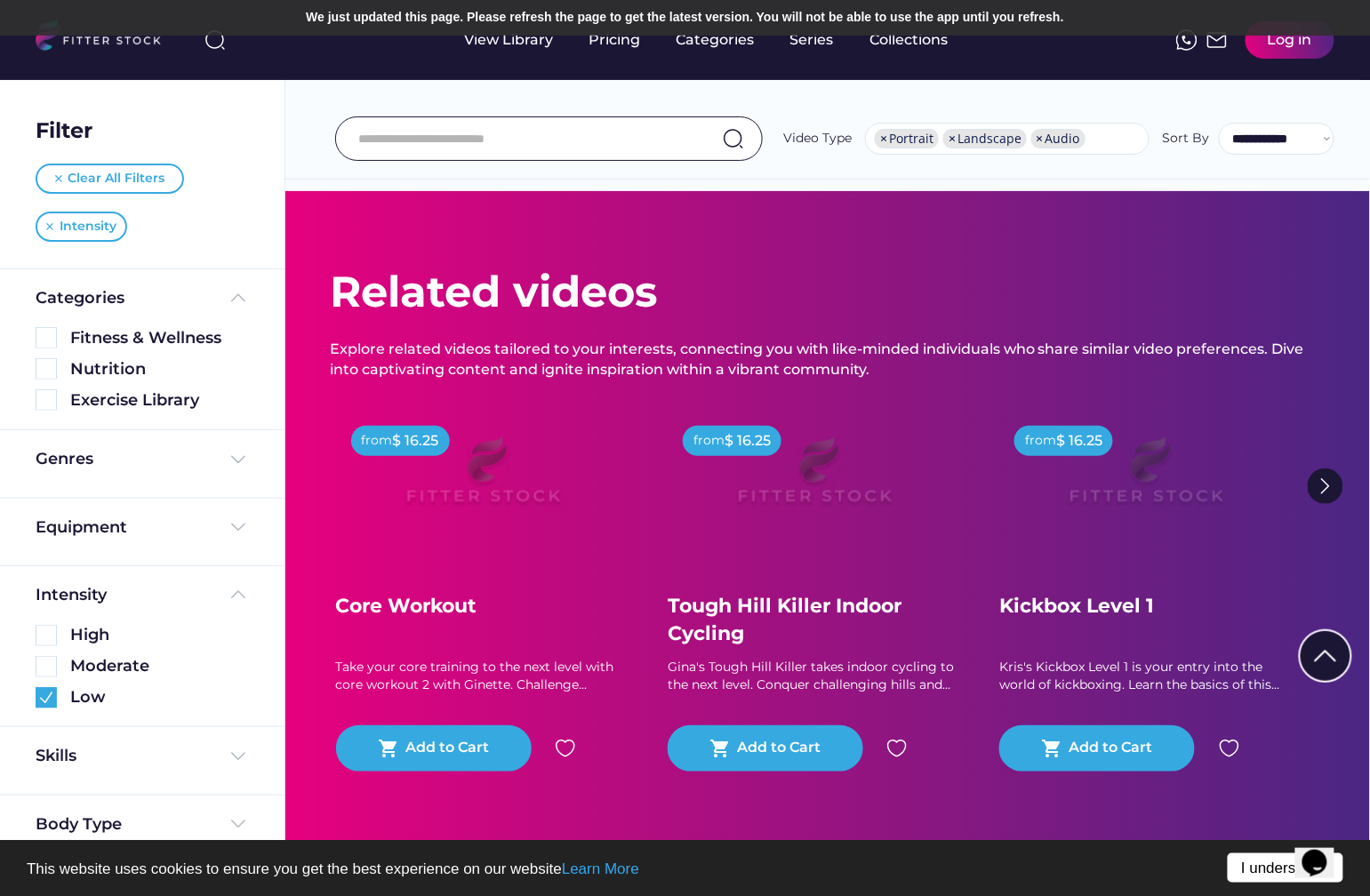 click on "I understand!" at bounding box center [1286, 868] 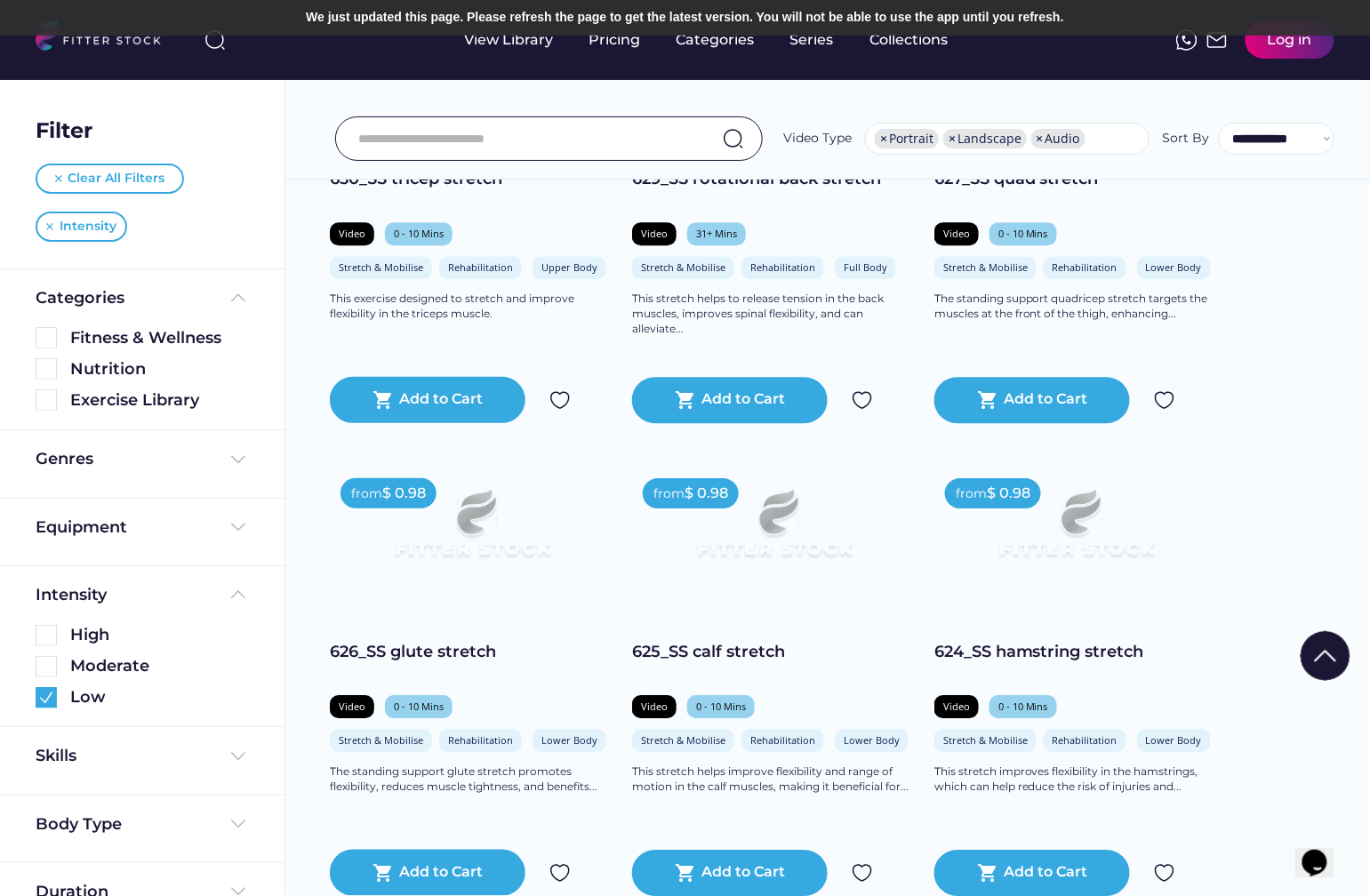 scroll, scrollTop: 3004, scrollLeft: 0, axis: vertical 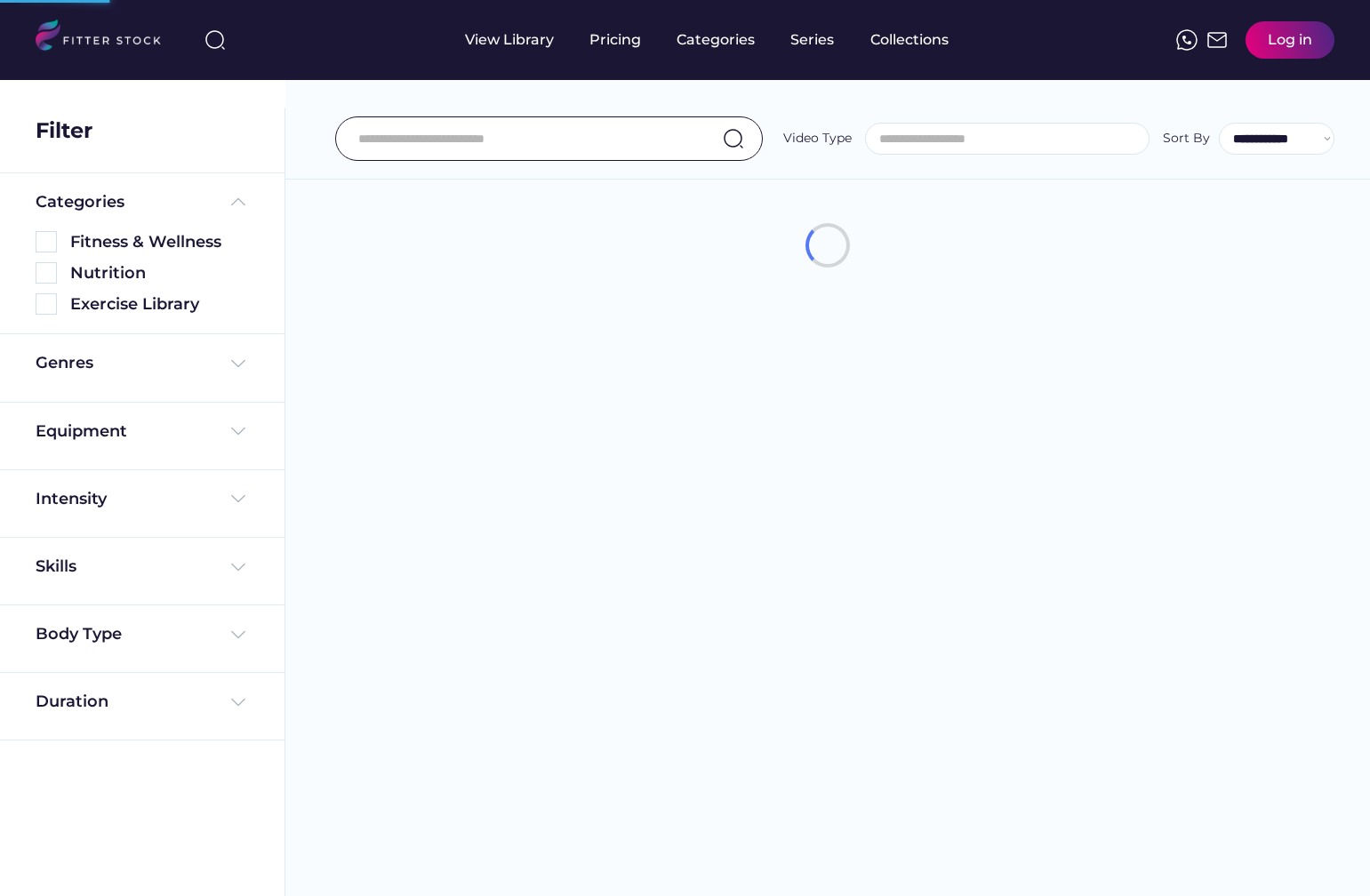 select 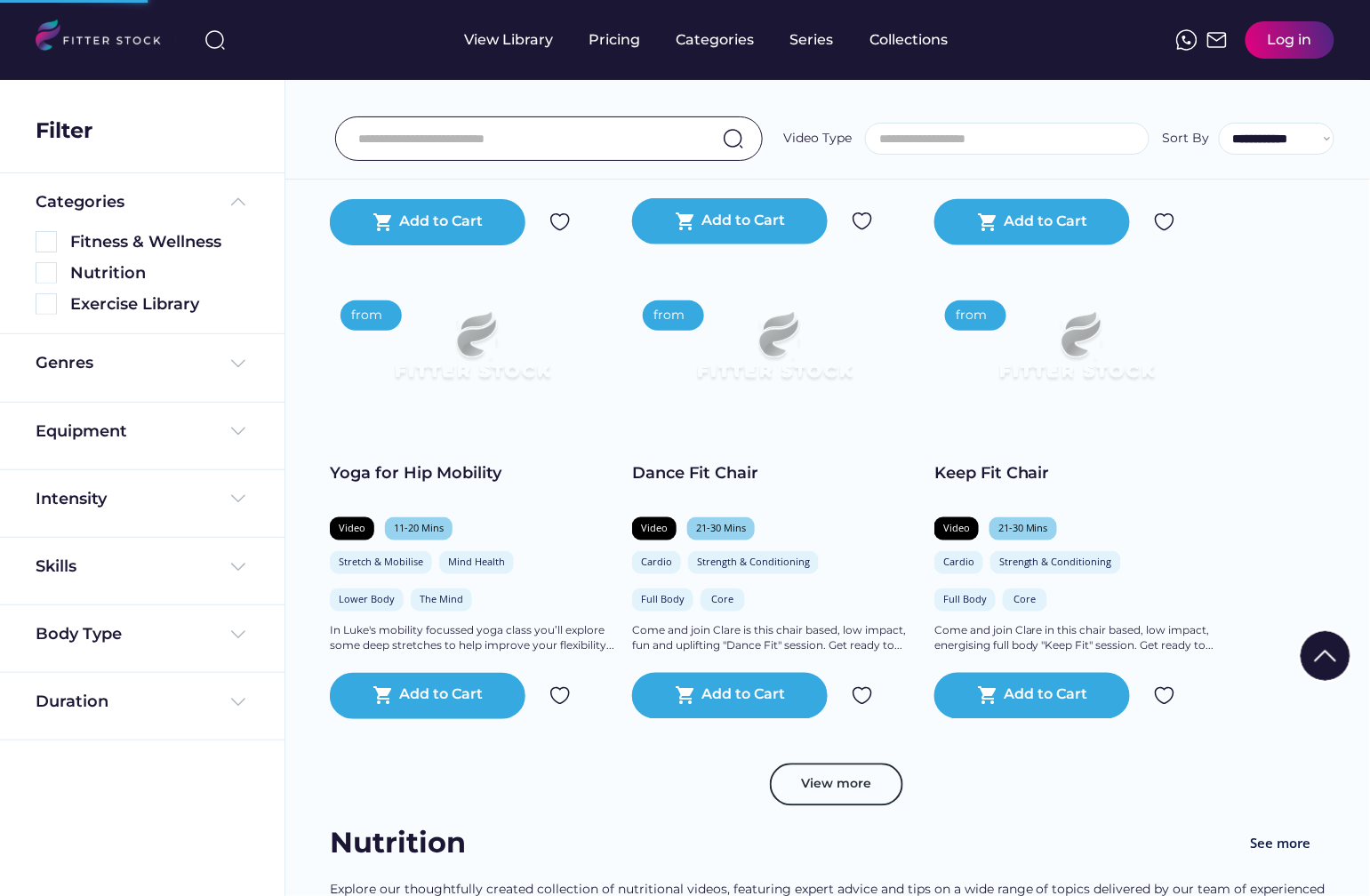scroll, scrollTop: 563, scrollLeft: 0, axis: vertical 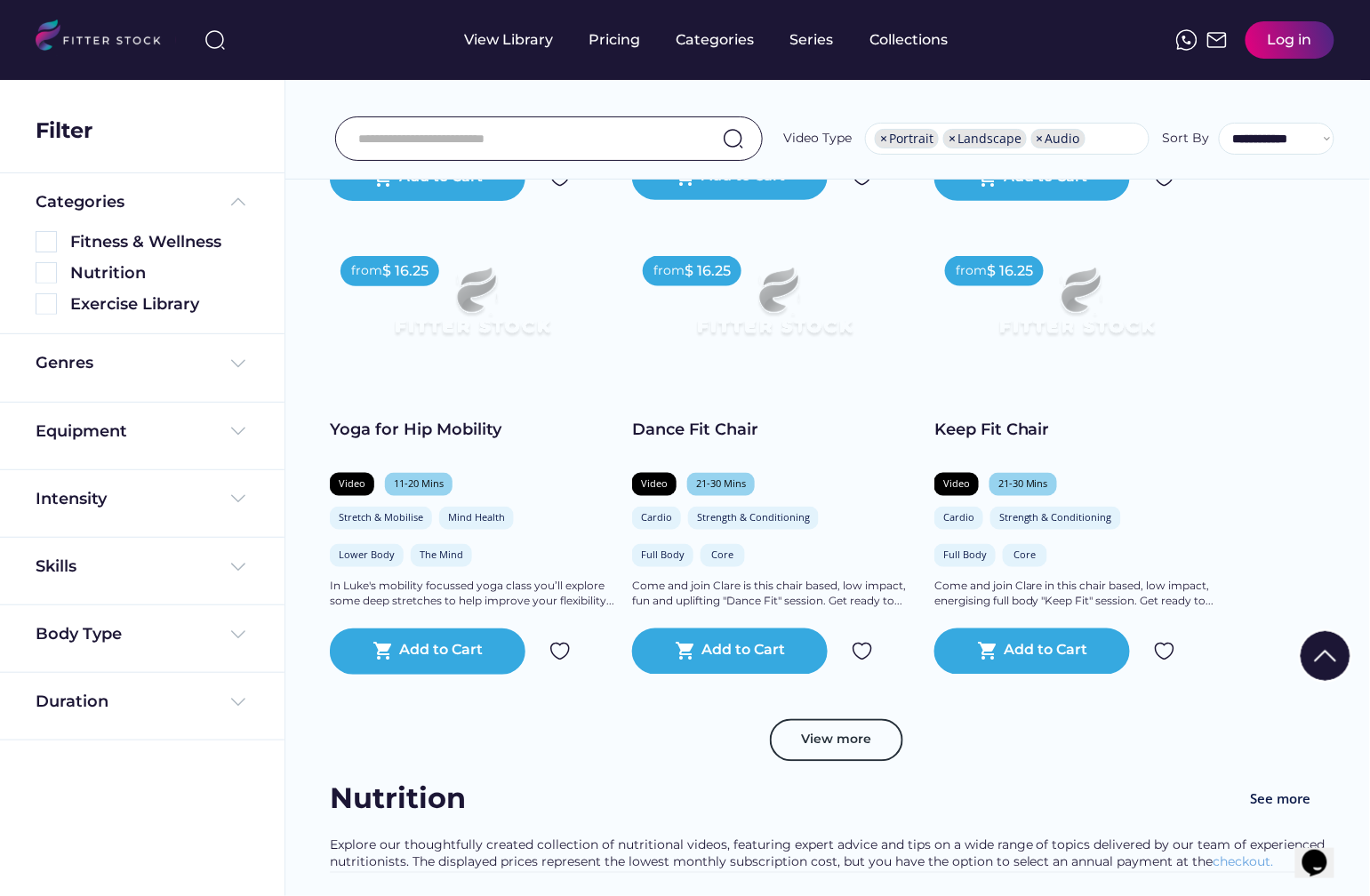select on "**********" 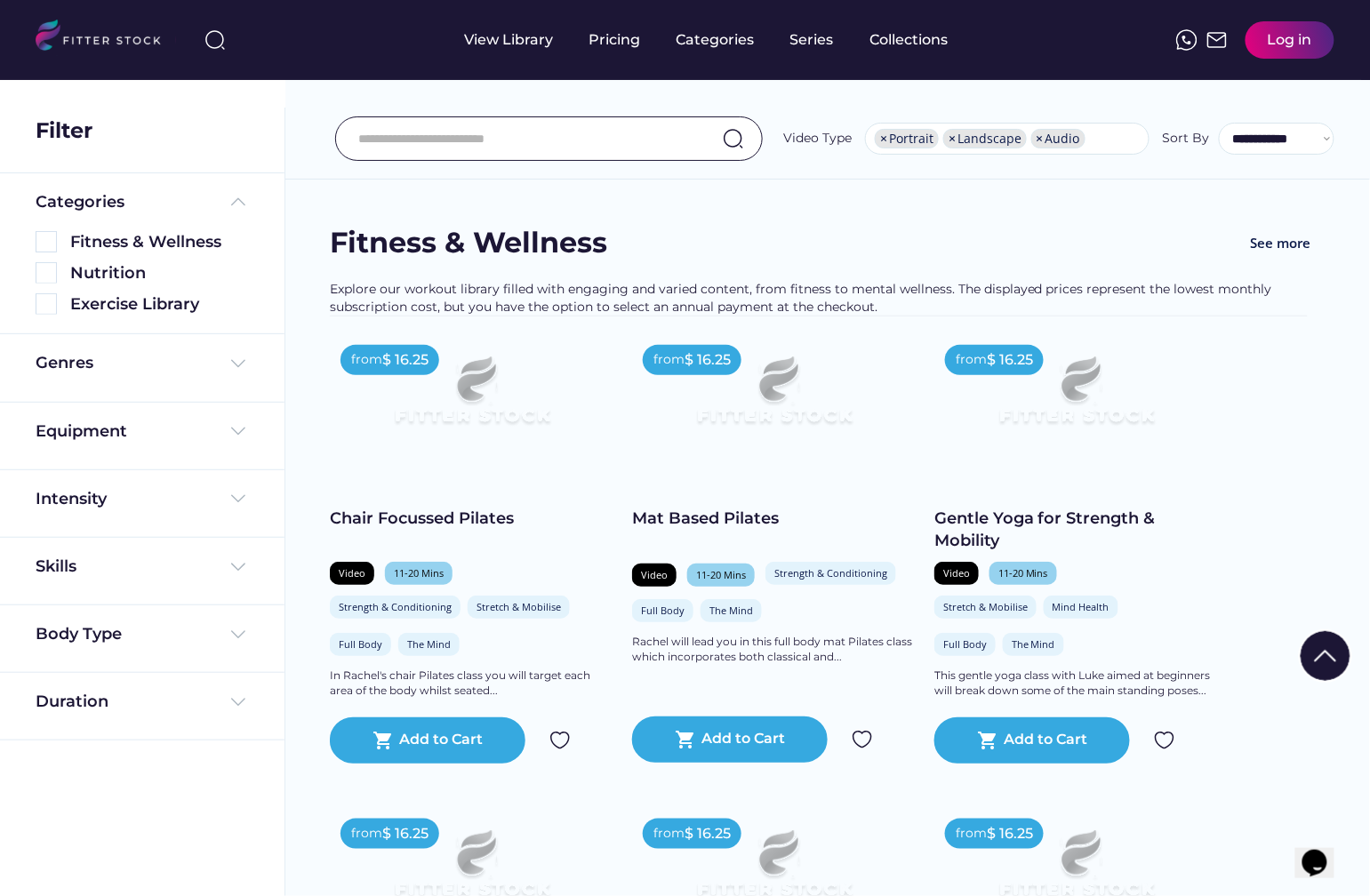 scroll, scrollTop: 29, scrollLeft: 0, axis: vertical 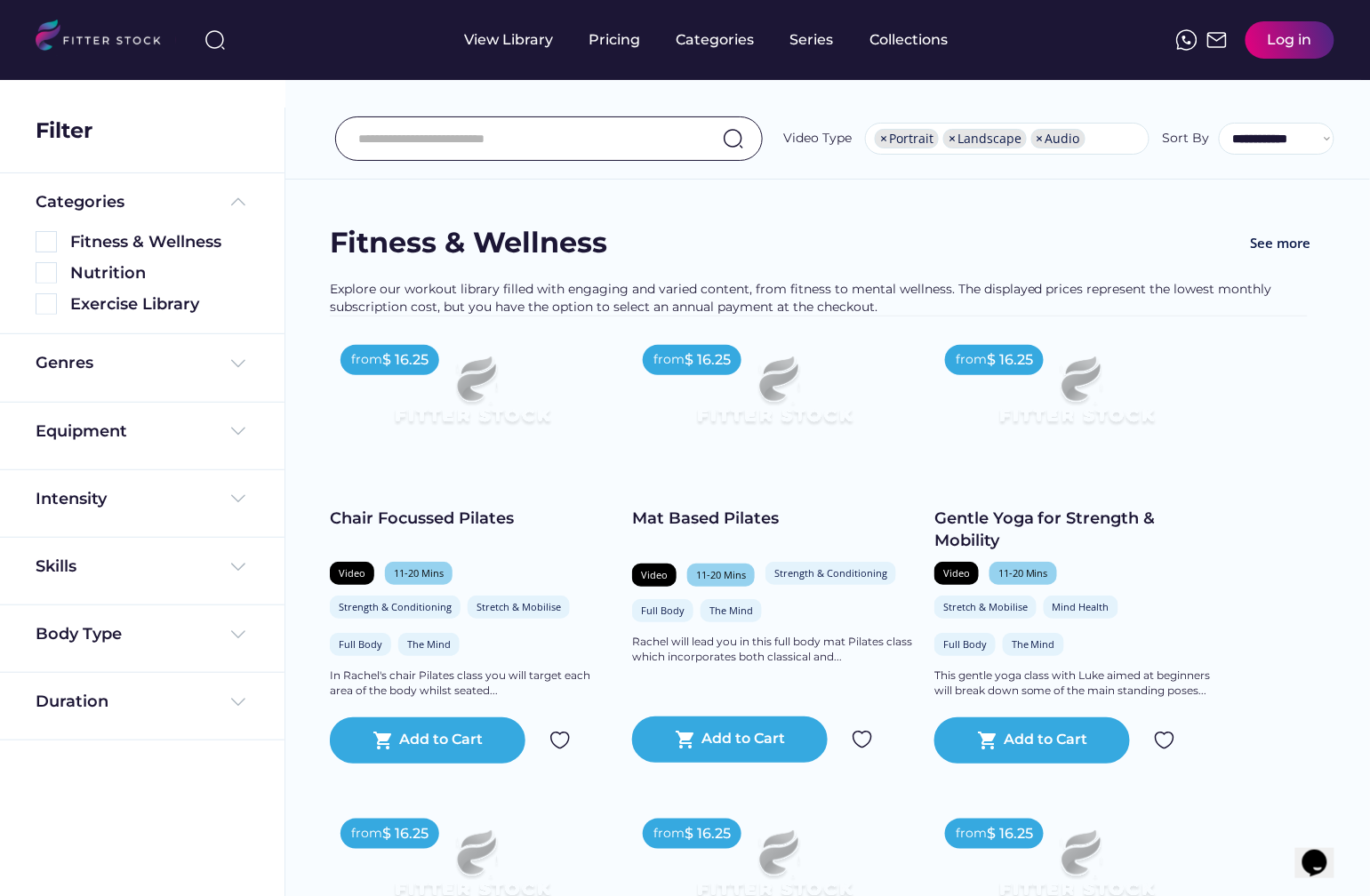 click on "shopping_cart
Add to Cart" at bounding box center (1032, 740) 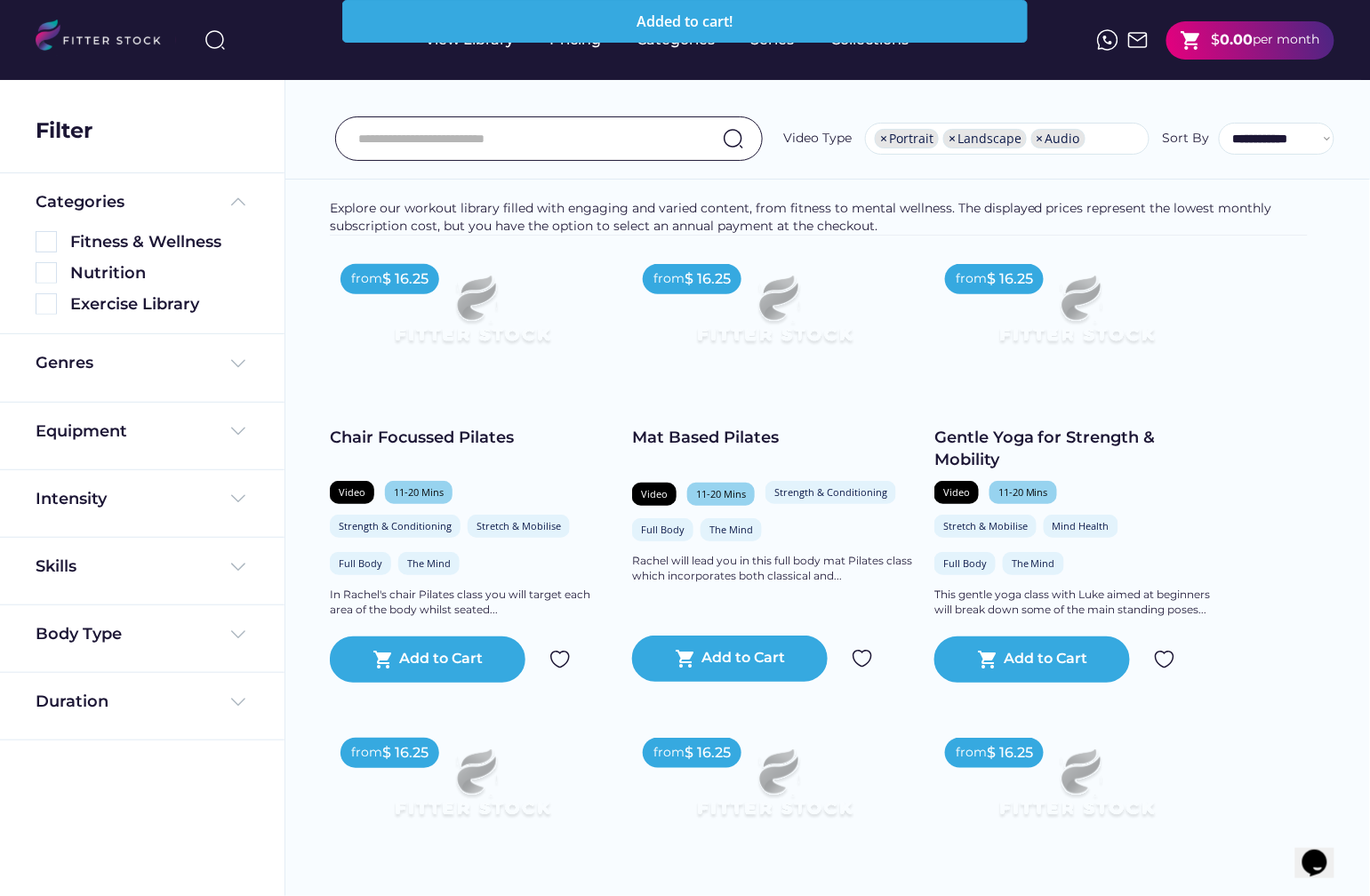 click on "0.00" at bounding box center (1237, 39) 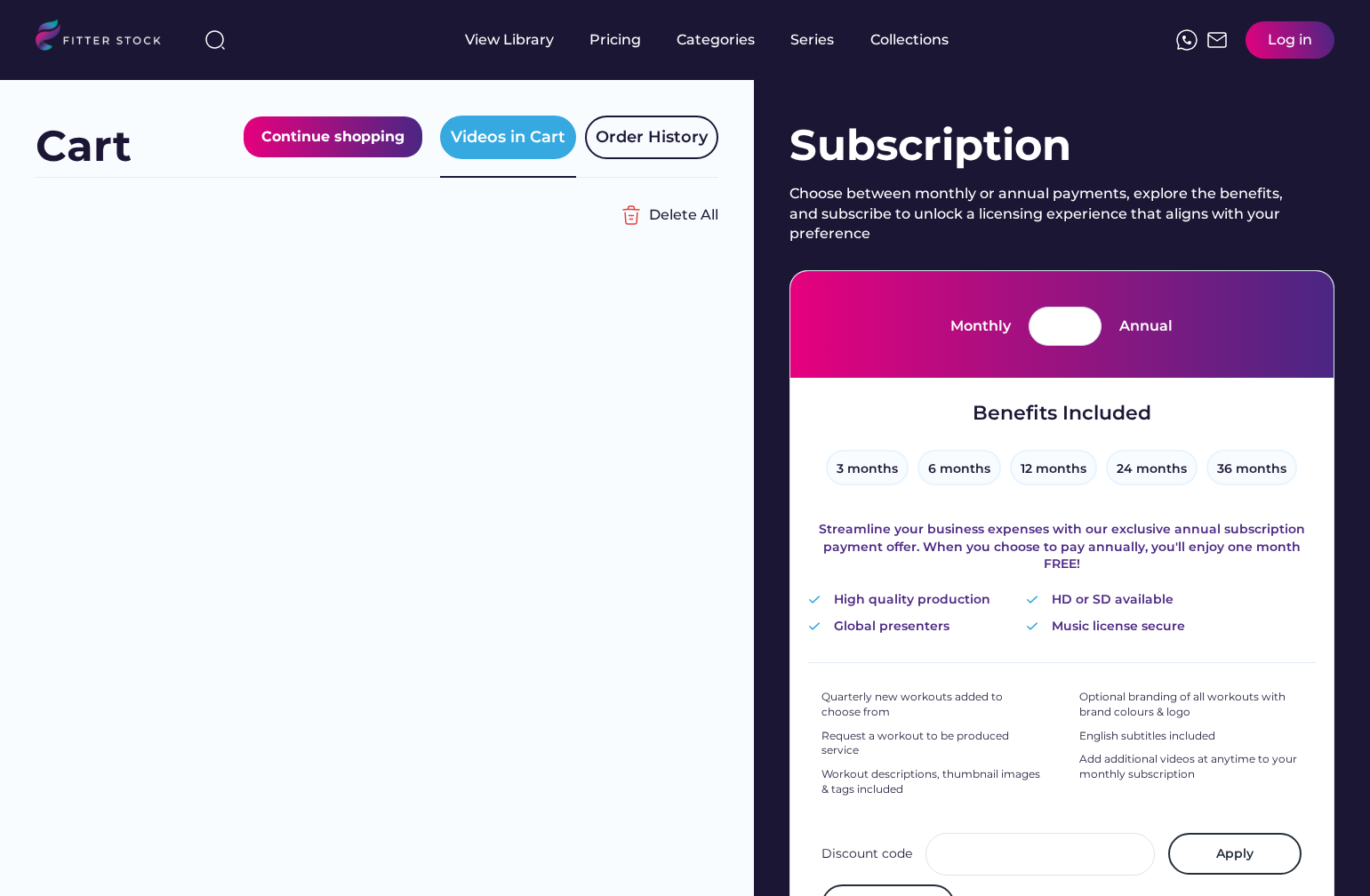 scroll, scrollTop: 0, scrollLeft: 0, axis: both 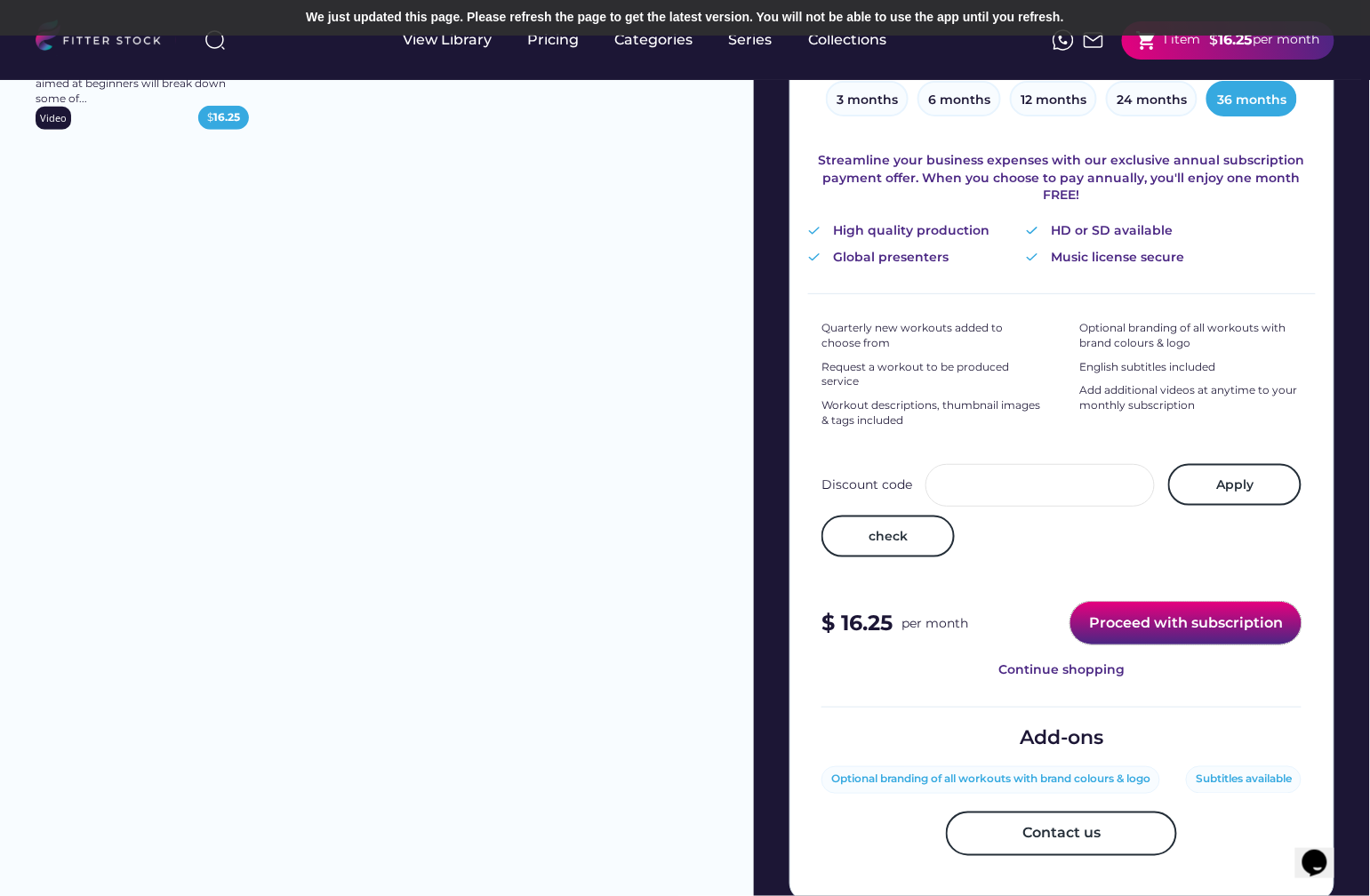 click on "Proceed with subscription" at bounding box center (1186, 623) 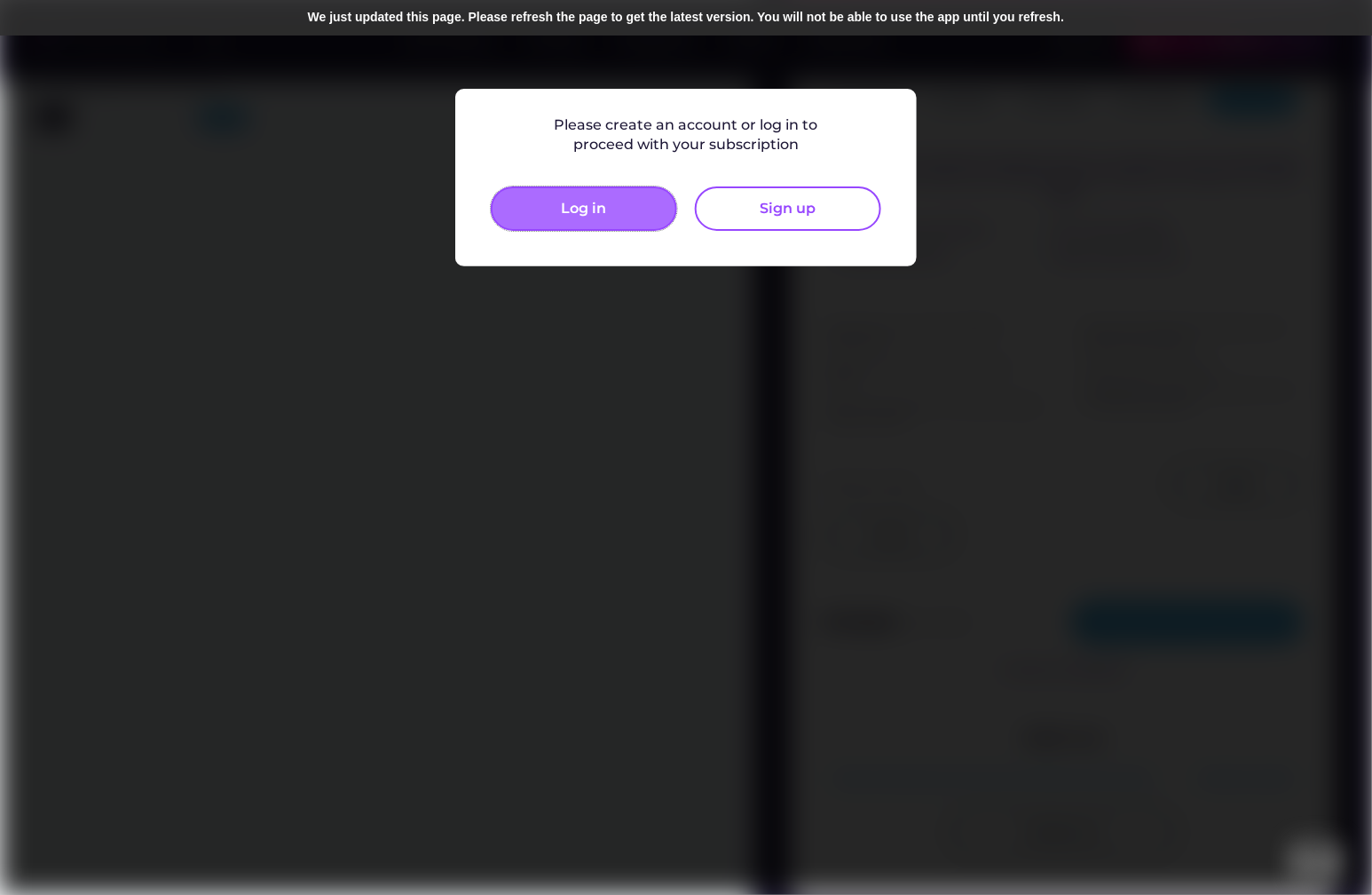 click on "Log in" at bounding box center [584, 209] 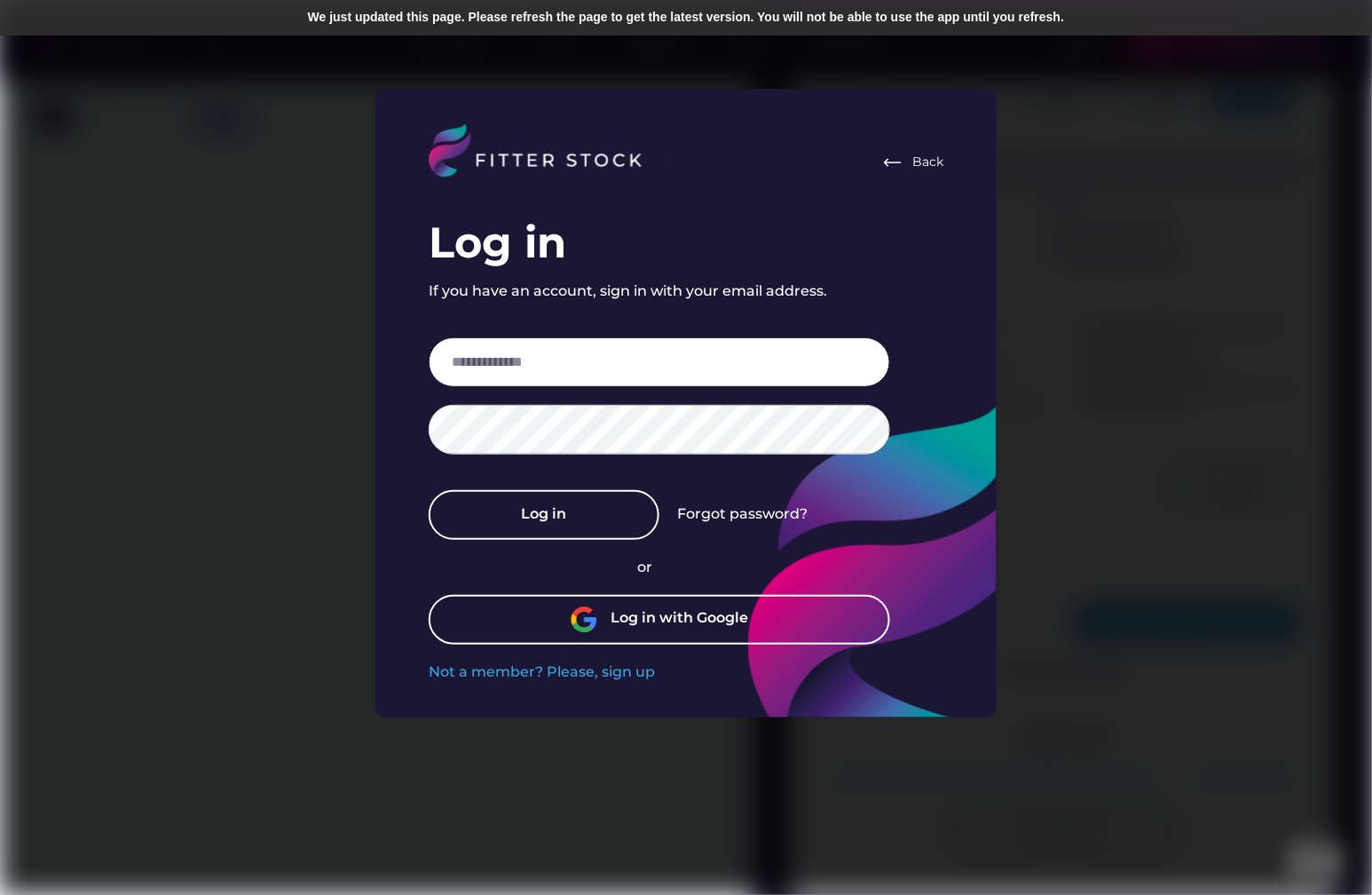 click at bounding box center [659, 362] 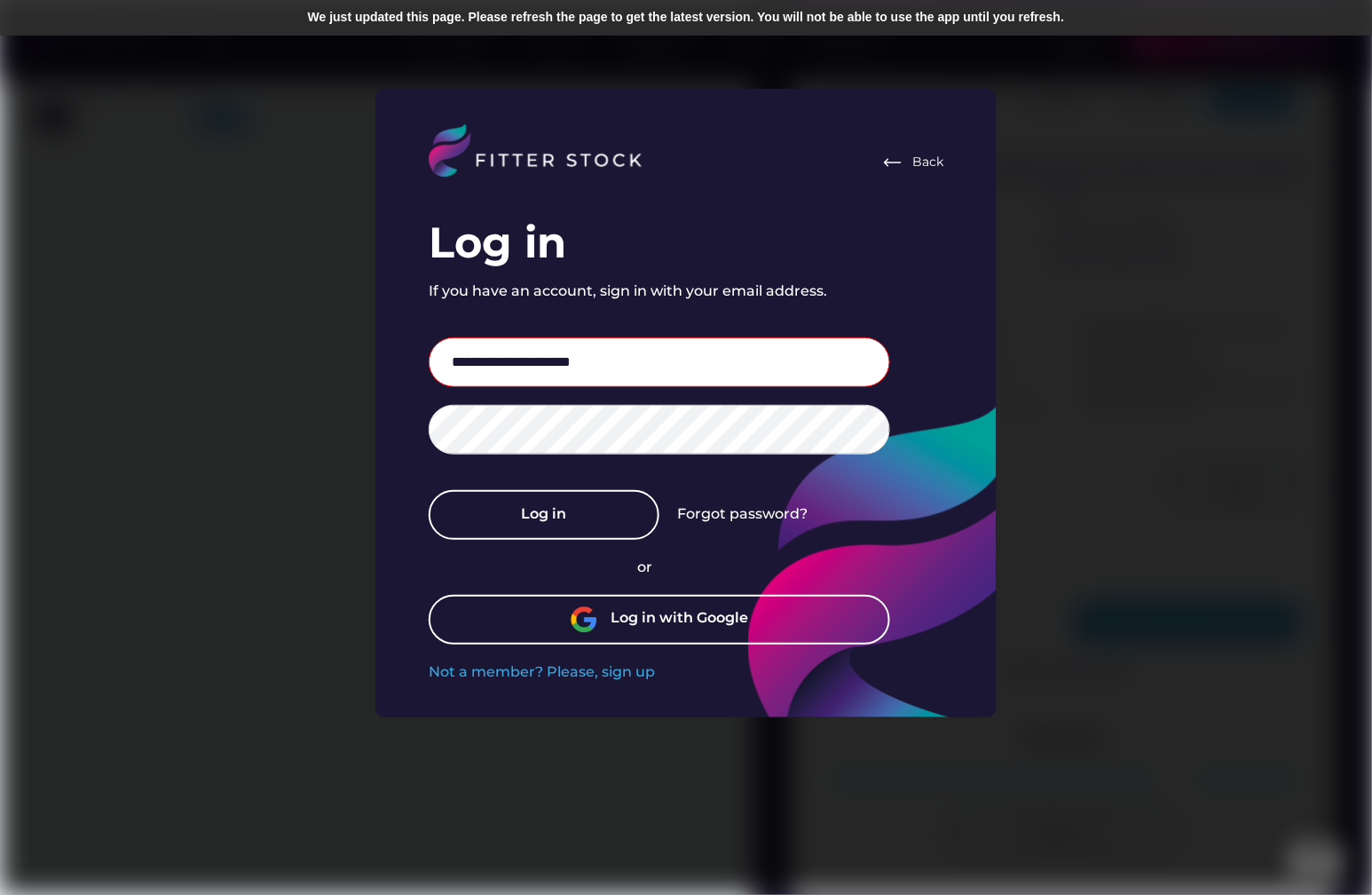 type on "**********" 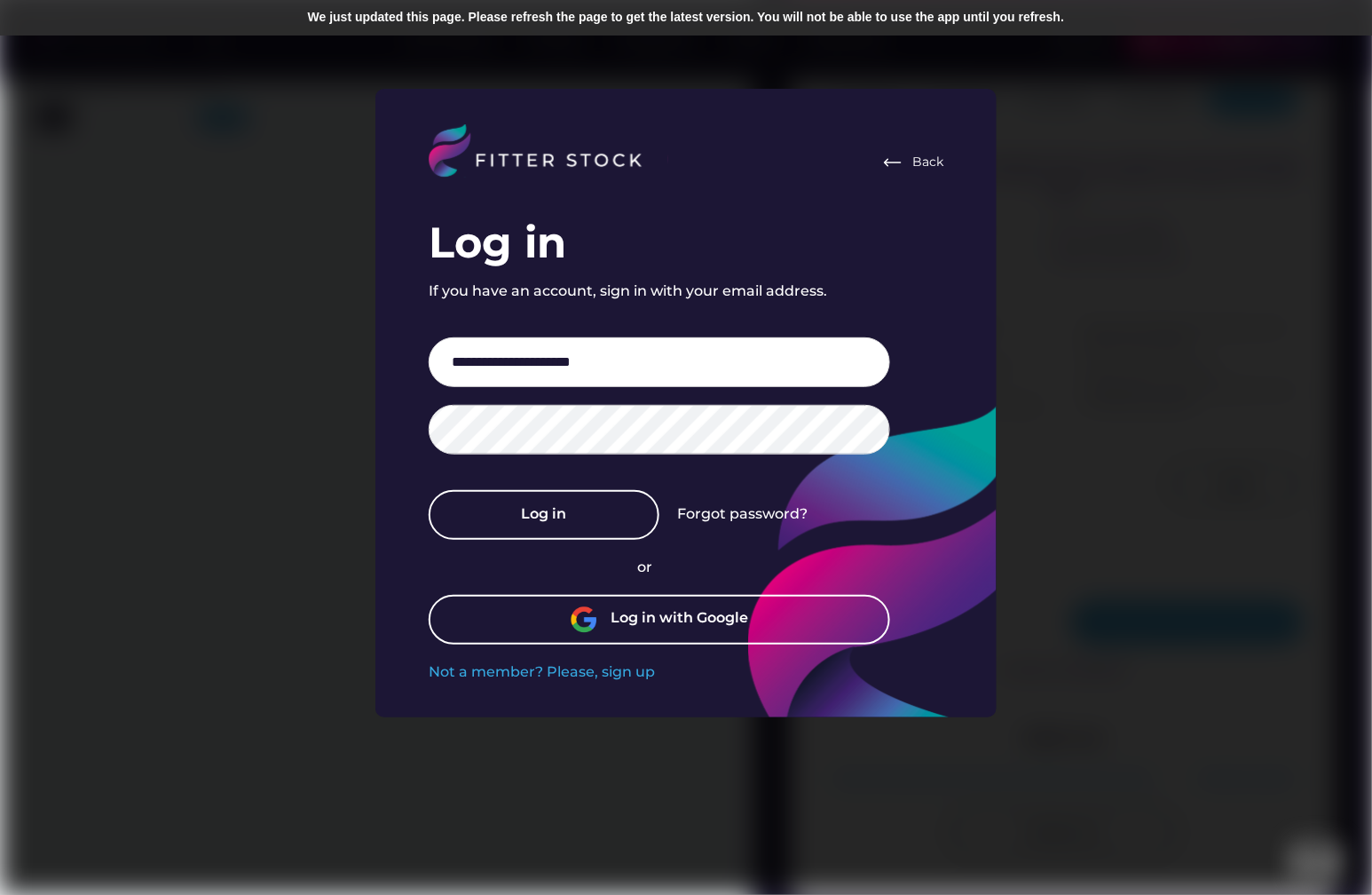 click on "Log in with Google" at bounding box center (659, 620) 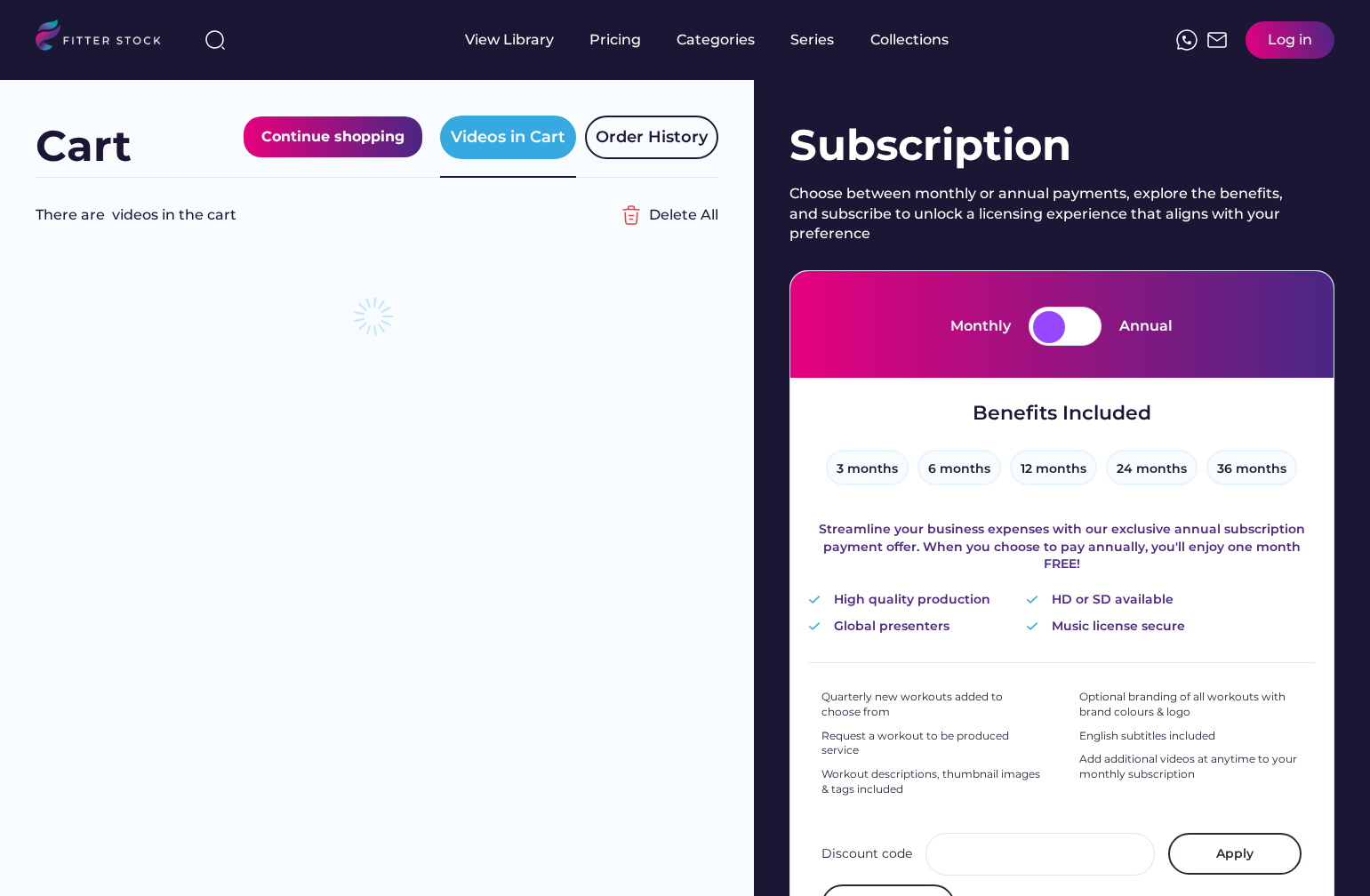 click on "Proceed with subscription" at bounding box center [1186, 992] 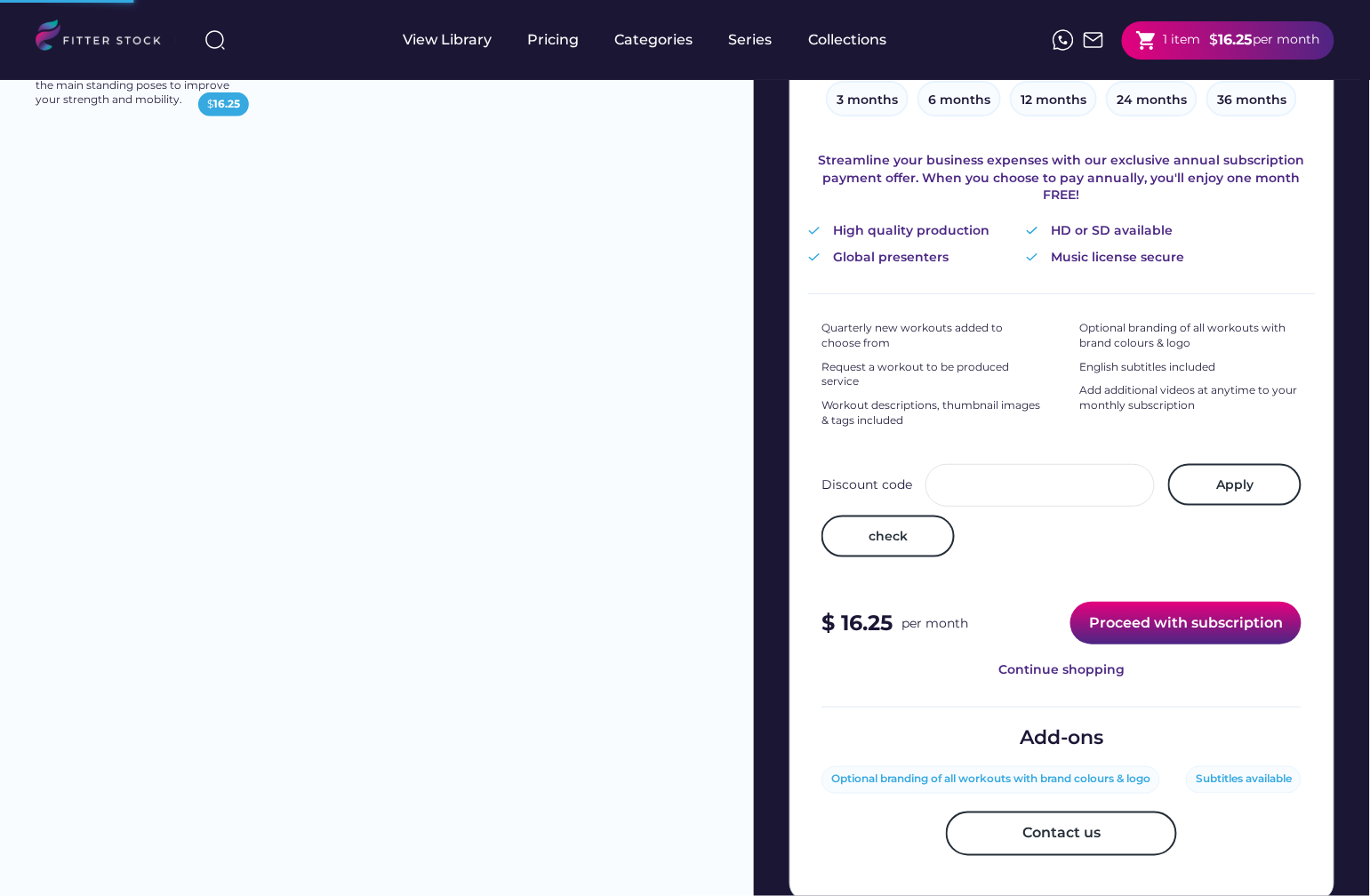 scroll, scrollTop: 369, scrollLeft: 0, axis: vertical 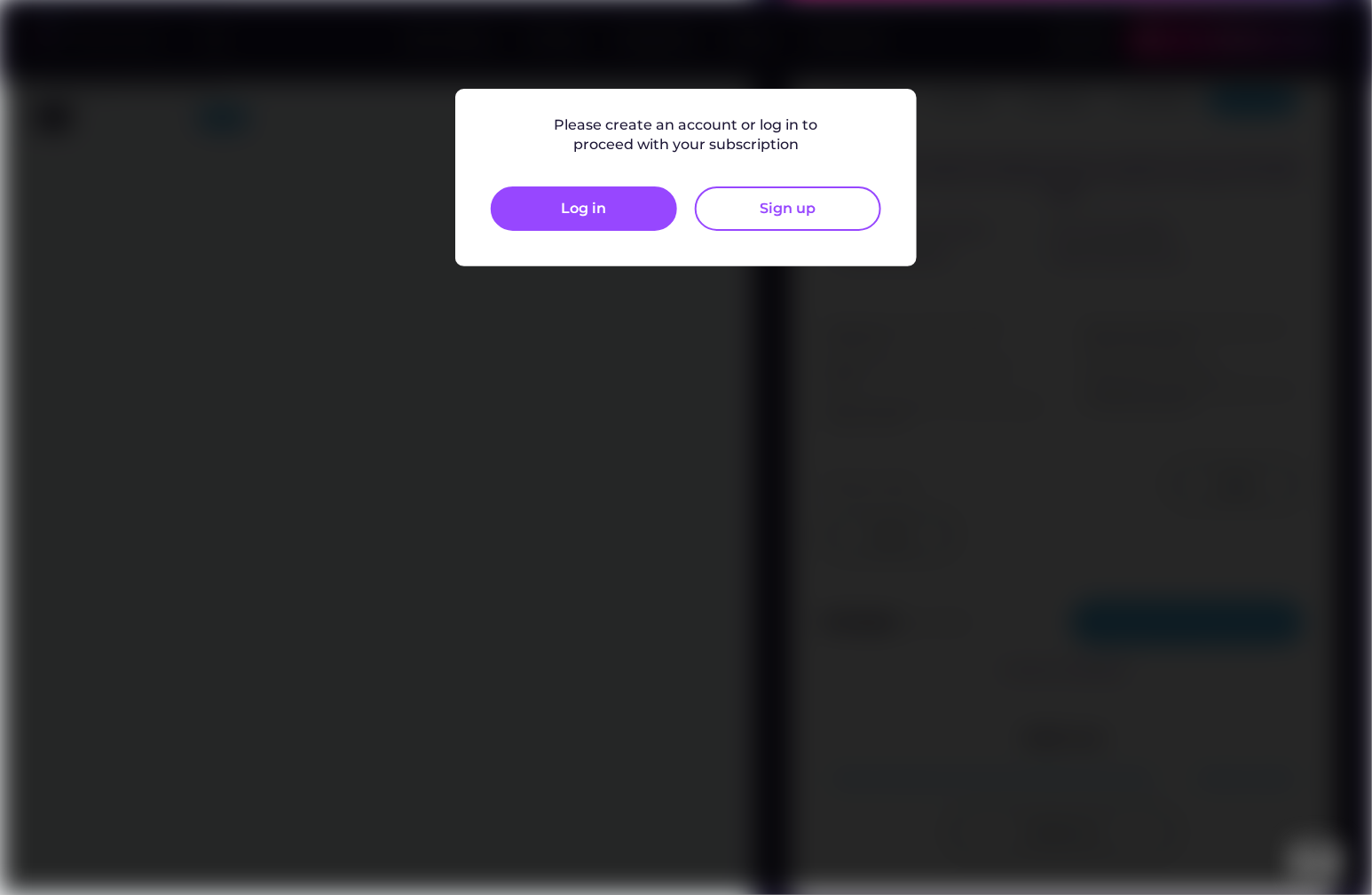 click at bounding box center (686, 448) 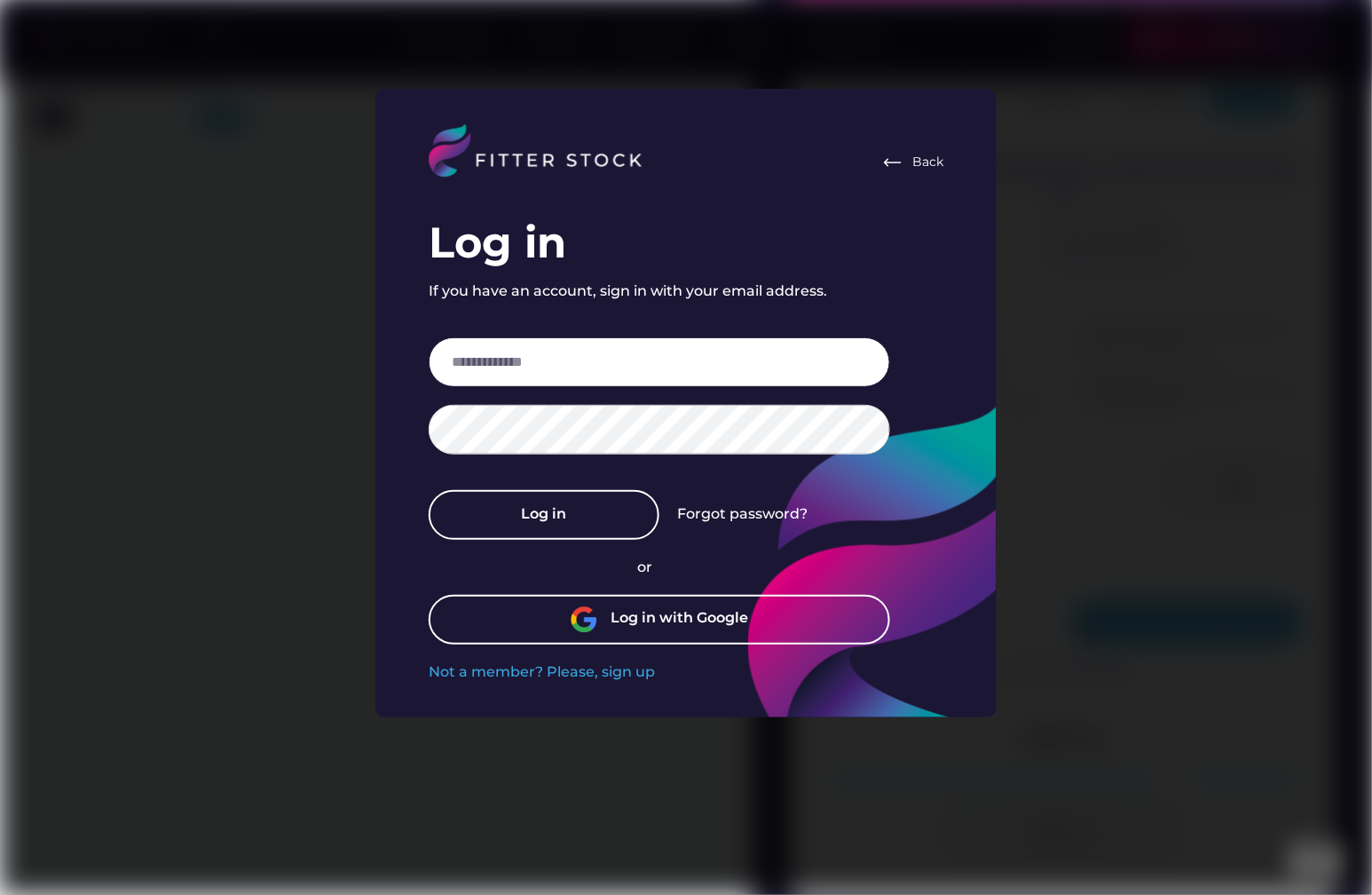 click at bounding box center (659, 362) 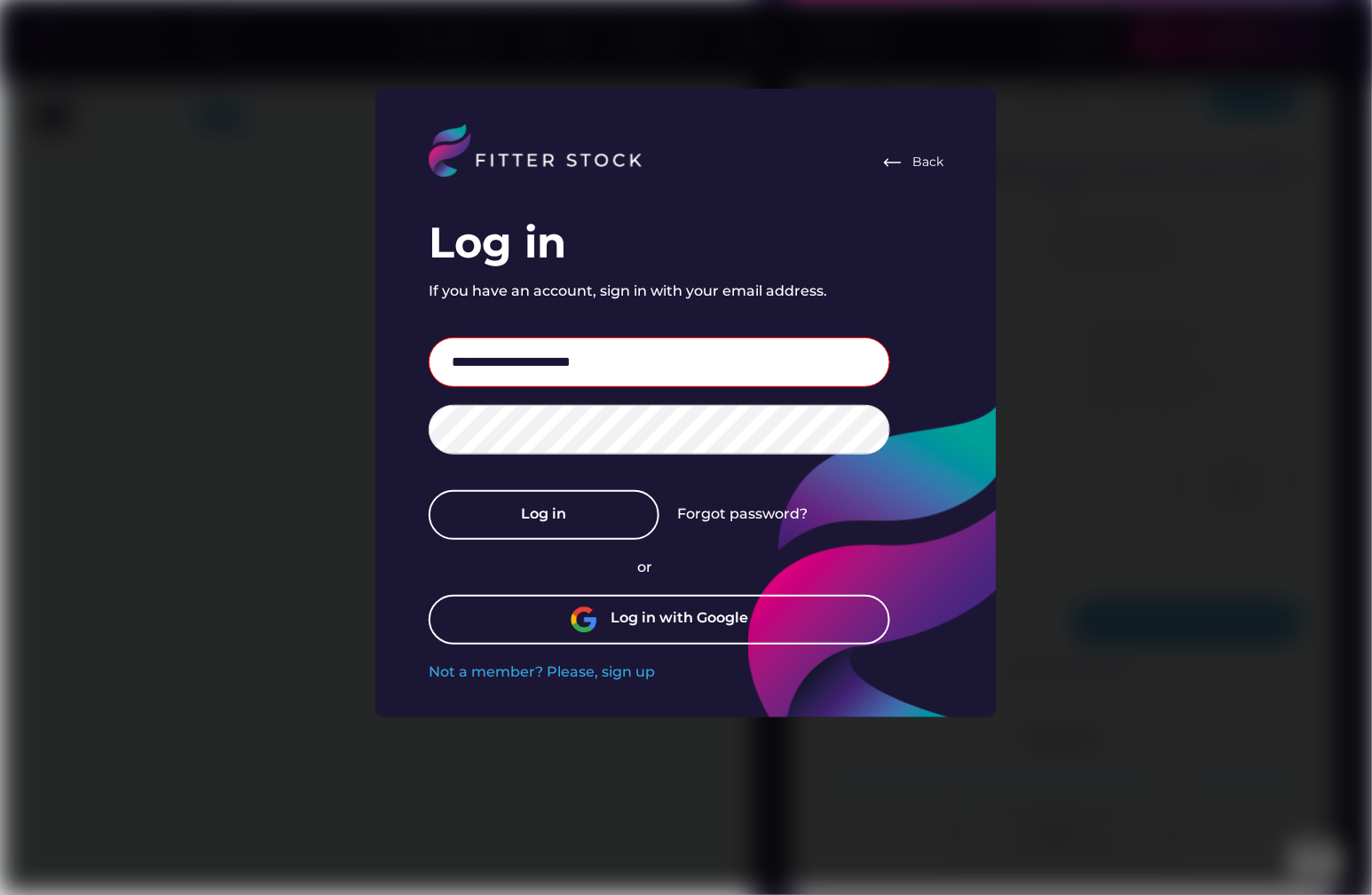 type on "**********" 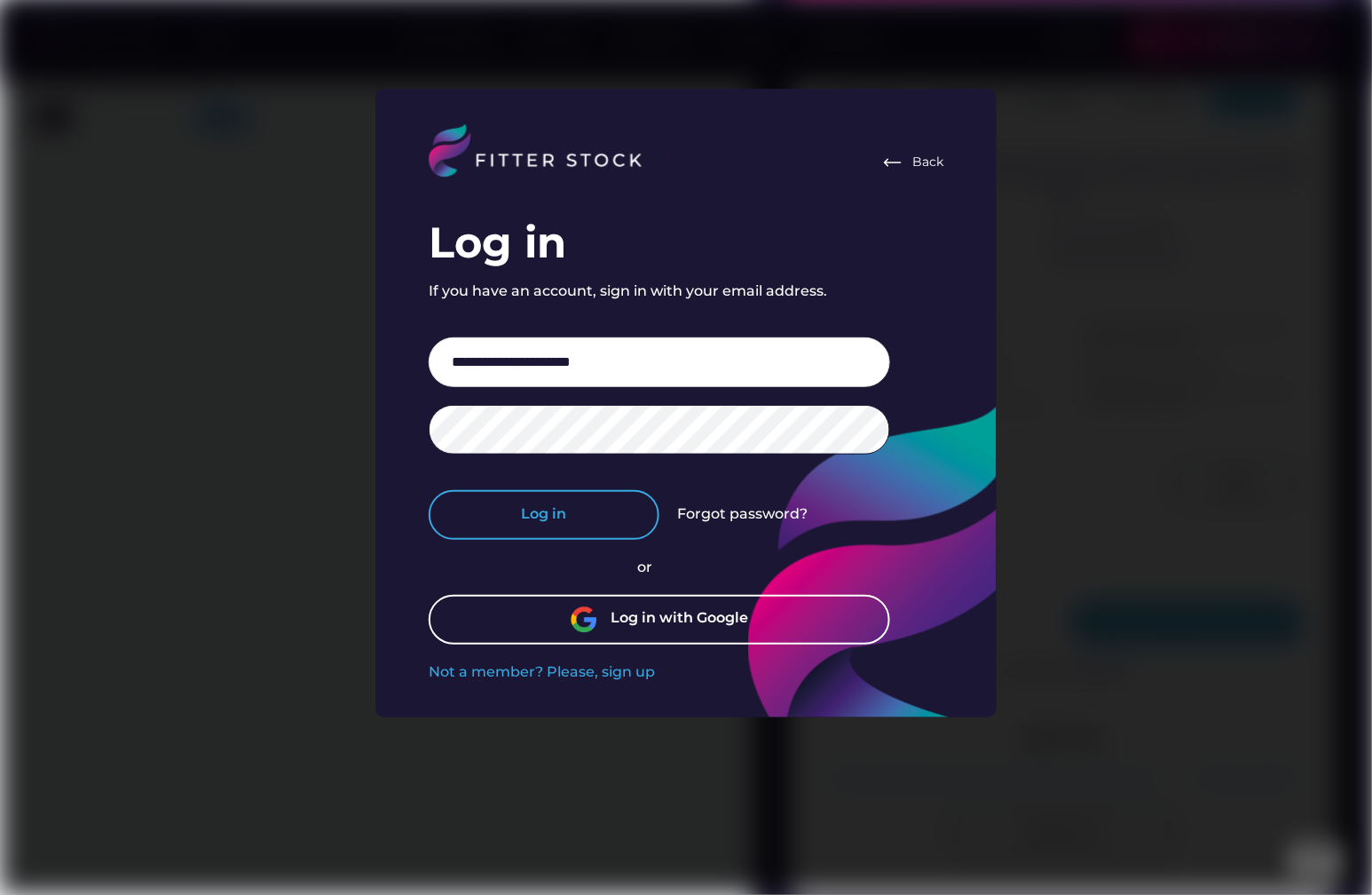 click on "Log in" at bounding box center (544, 515) 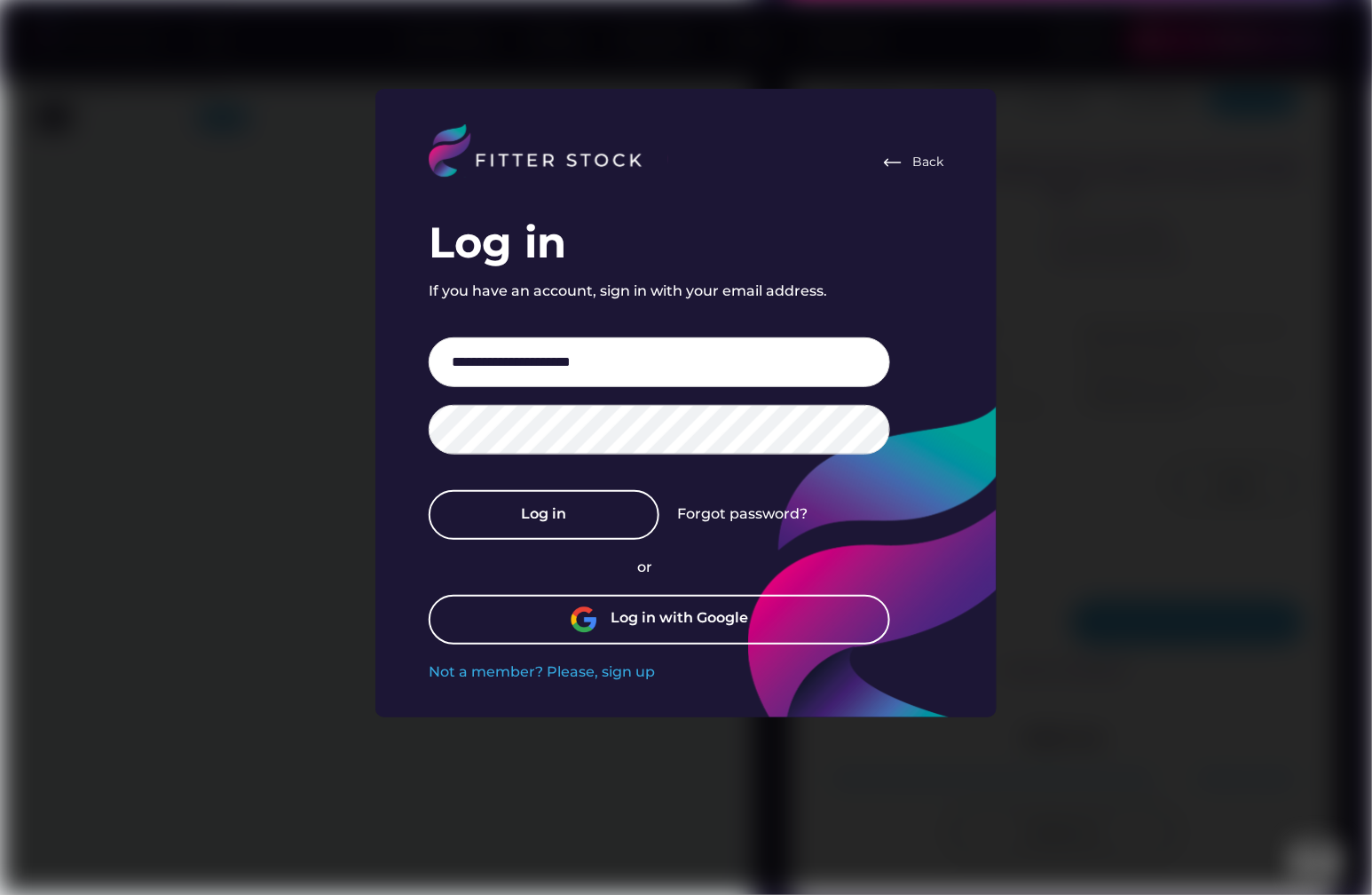 click on "Log in with Google" at bounding box center [679, 620] 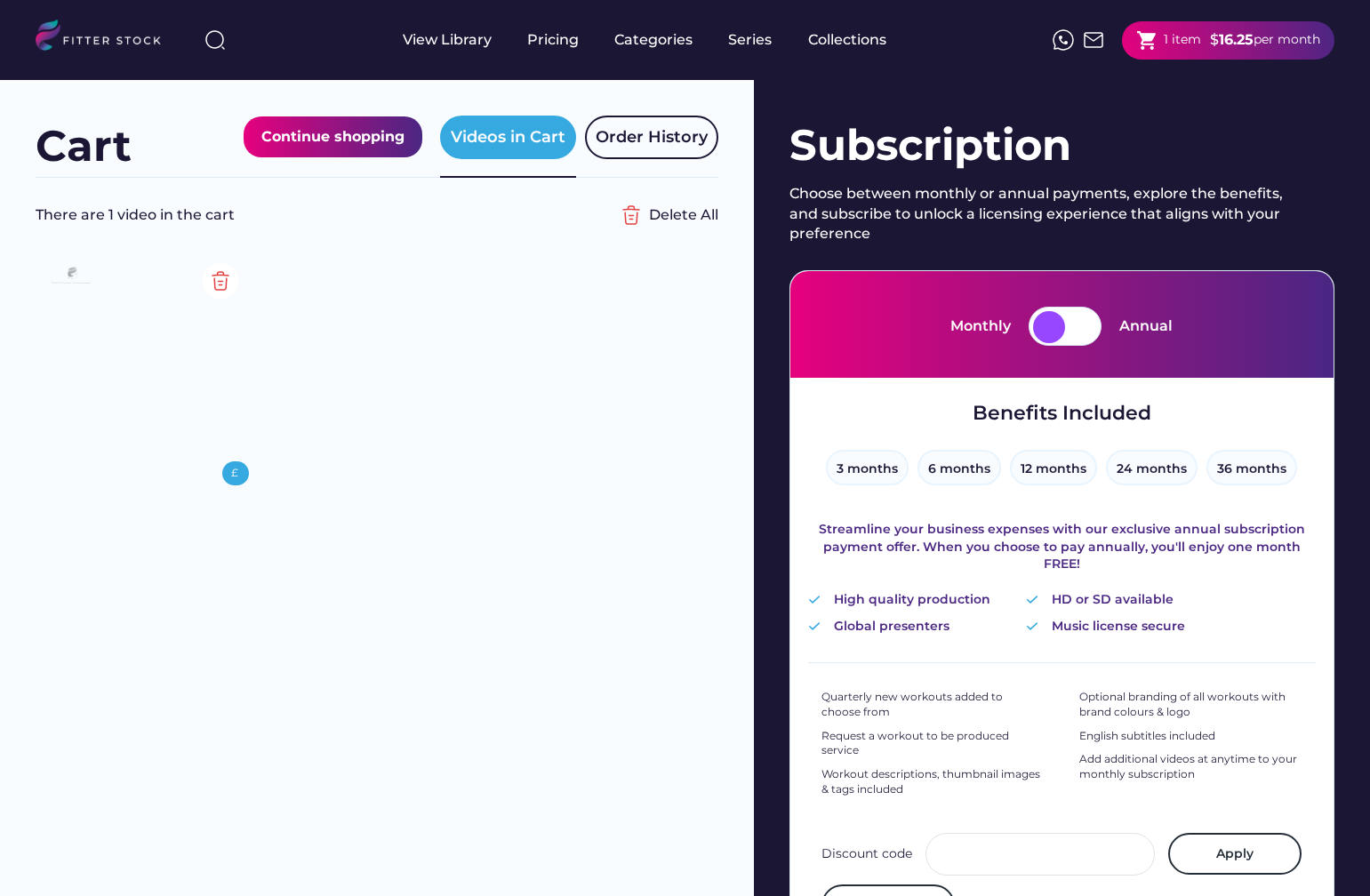 scroll, scrollTop: 0, scrollLeft: 0, axis: both 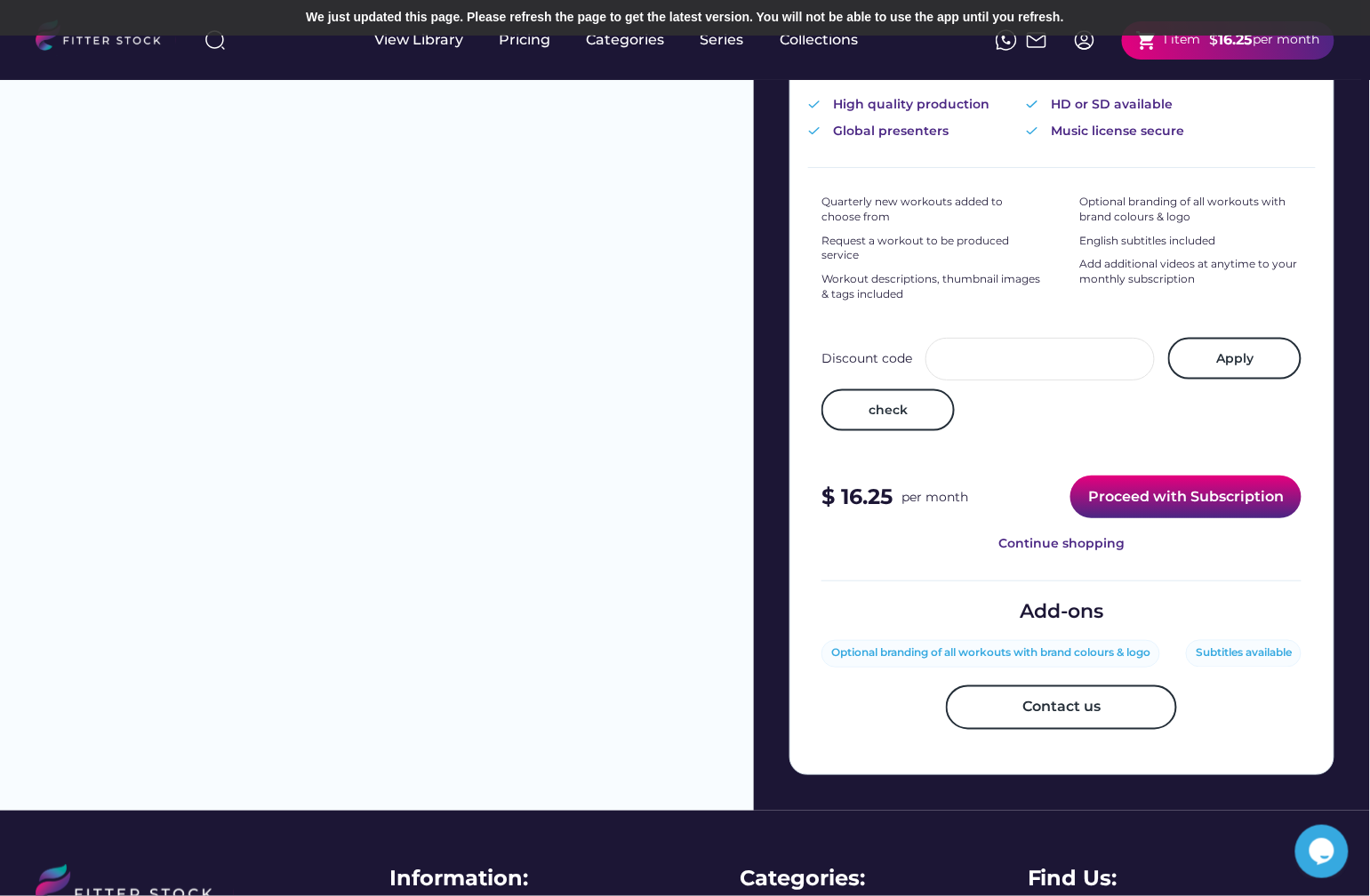 click on "Proceed with Subscription" at bounding box center [1186, 497] 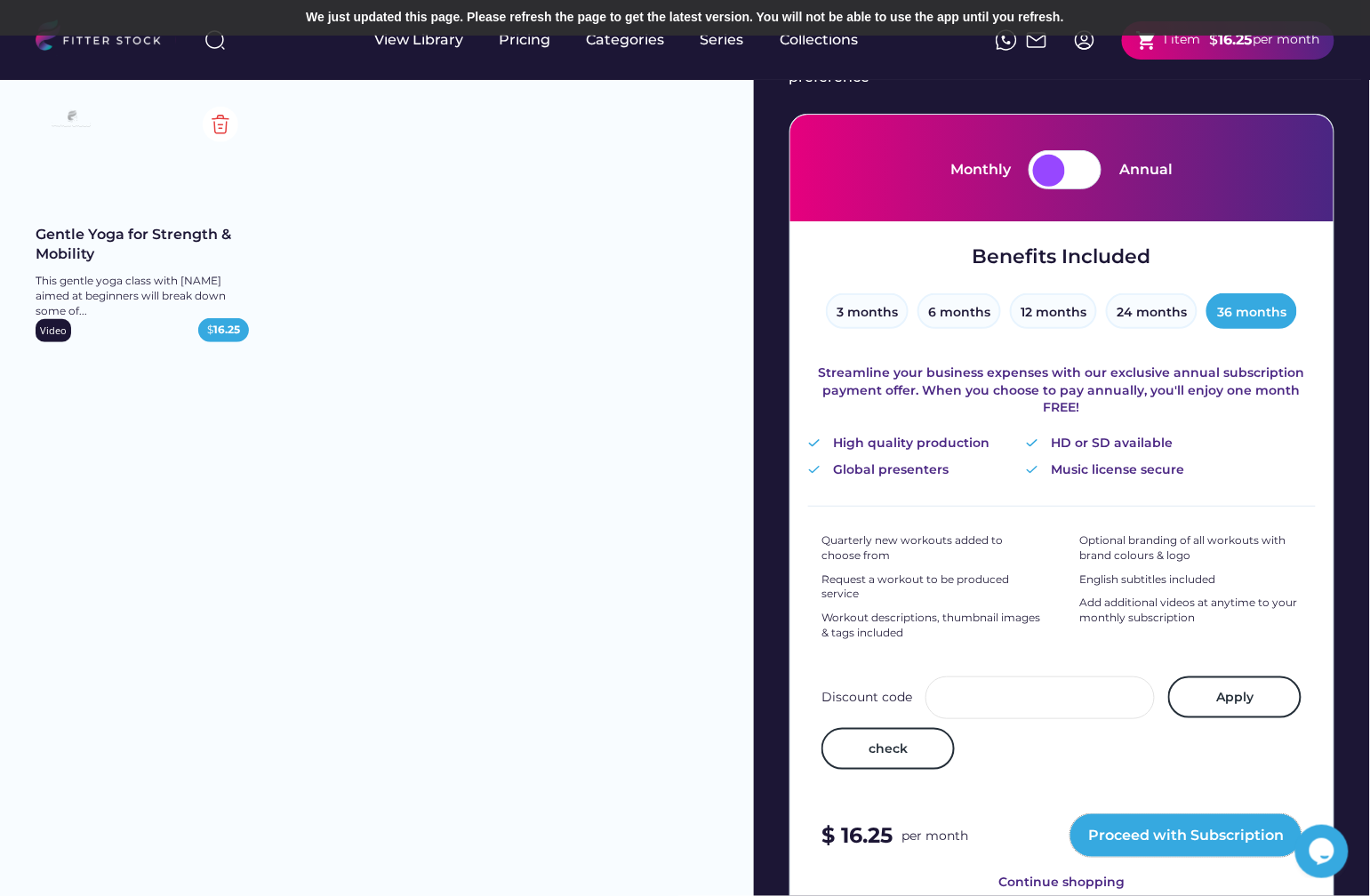 scroll, scrollTop: 0, scrollLeft: 0, axis: both 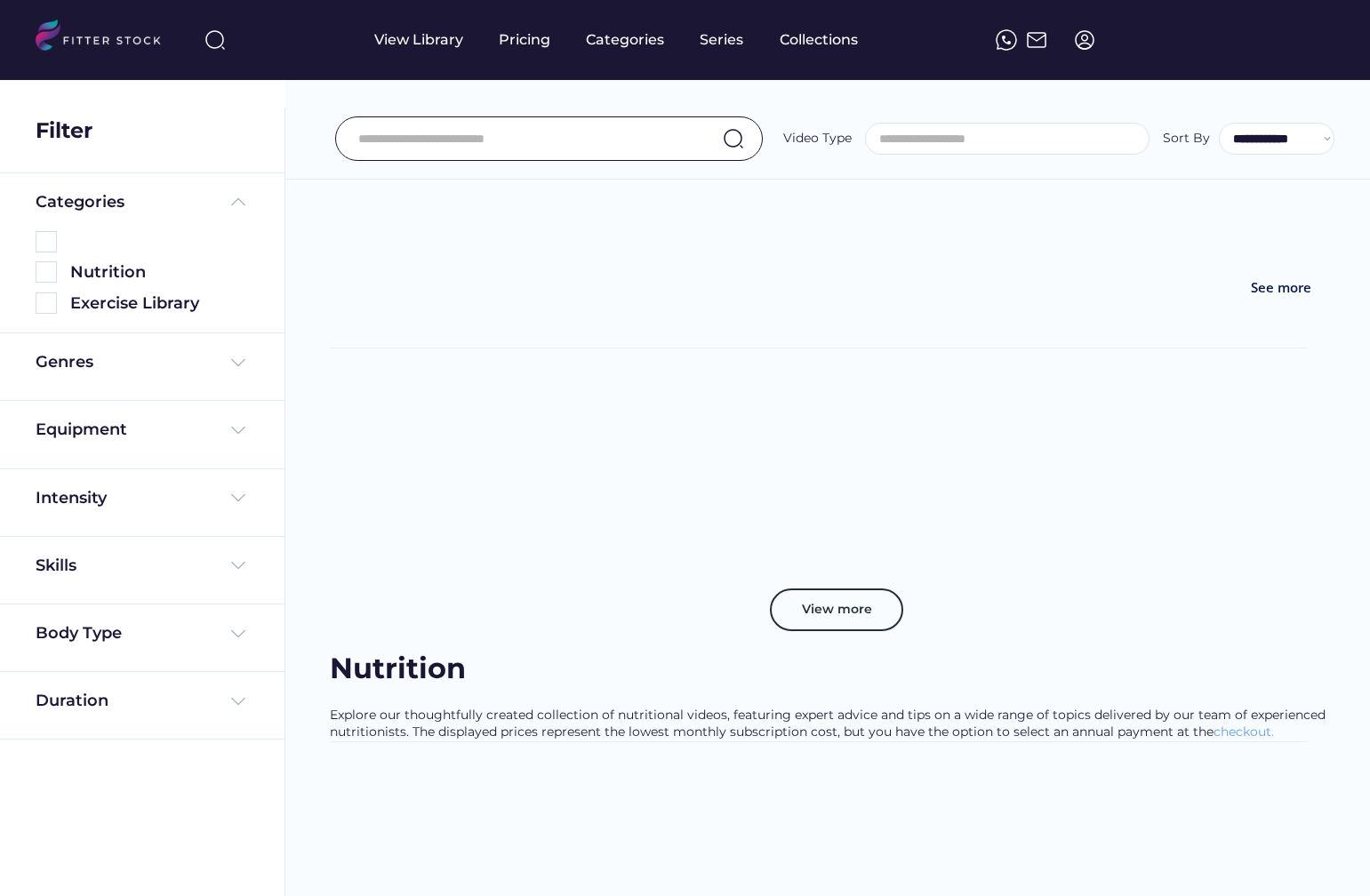 select 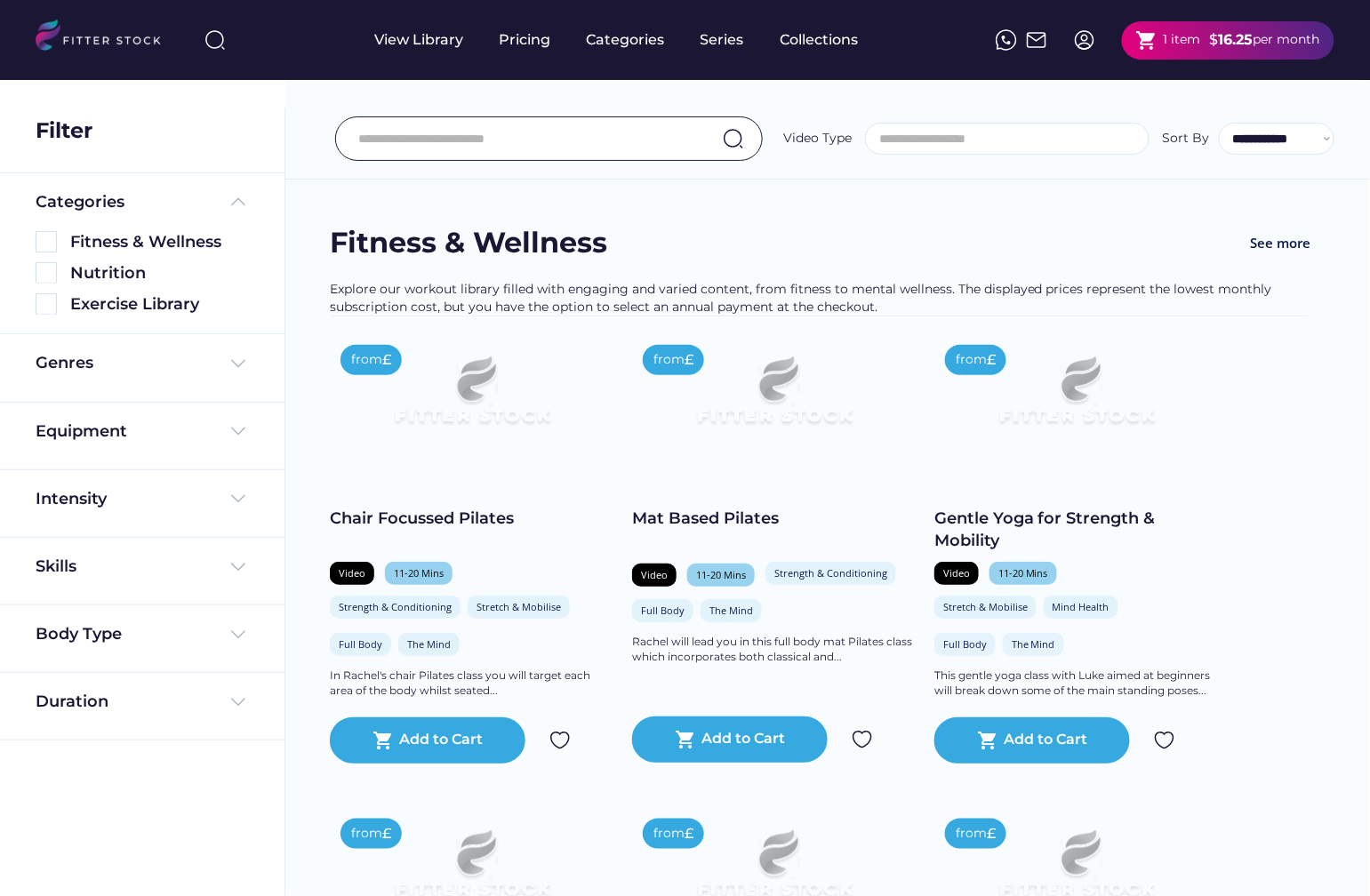 scroll, scrollTop: 0, scrollLeft: 0, axis: both 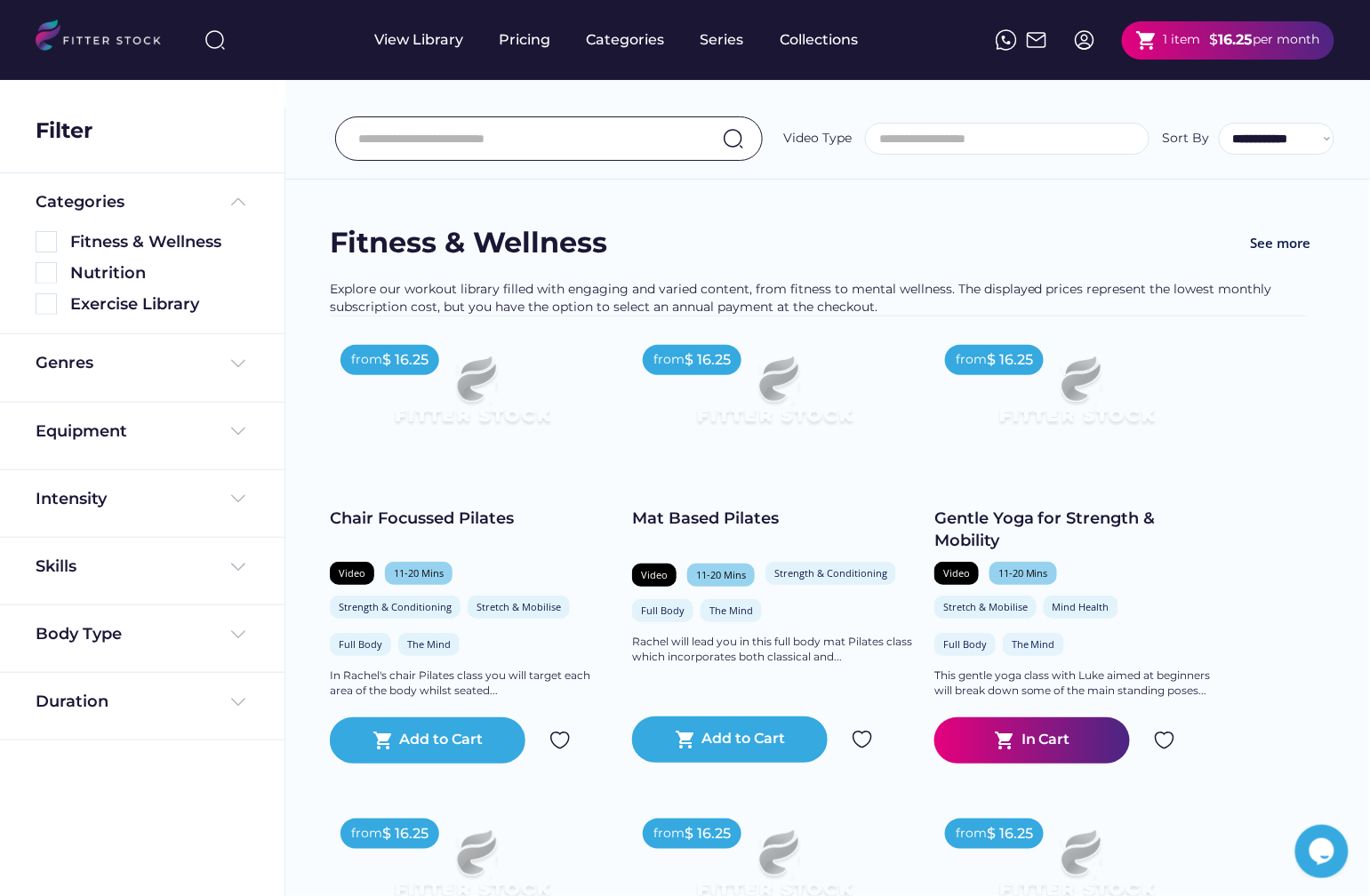 select on "**********" 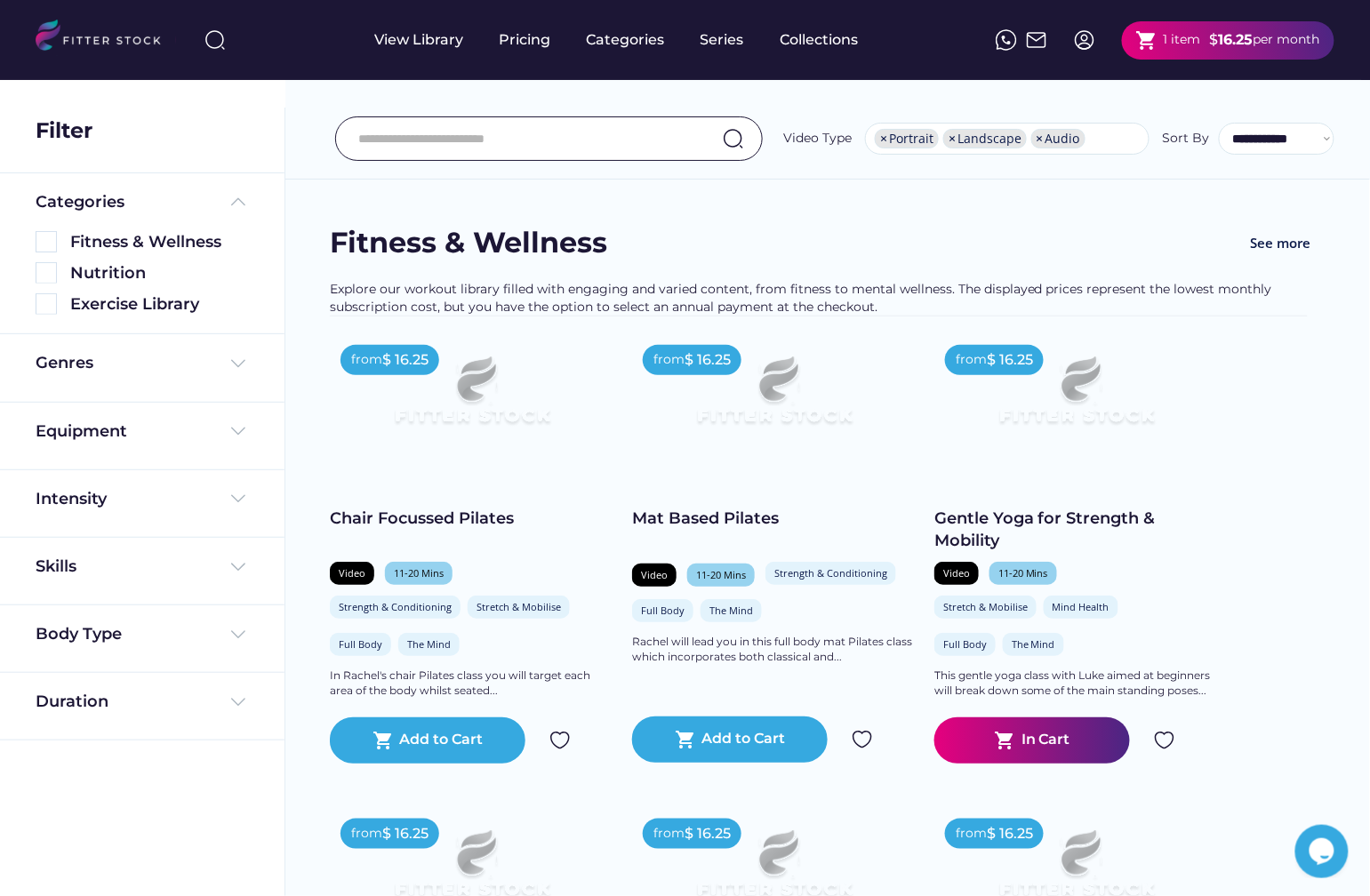 scroll, scrollTop: 0, scrollLeft: 0, axis: both 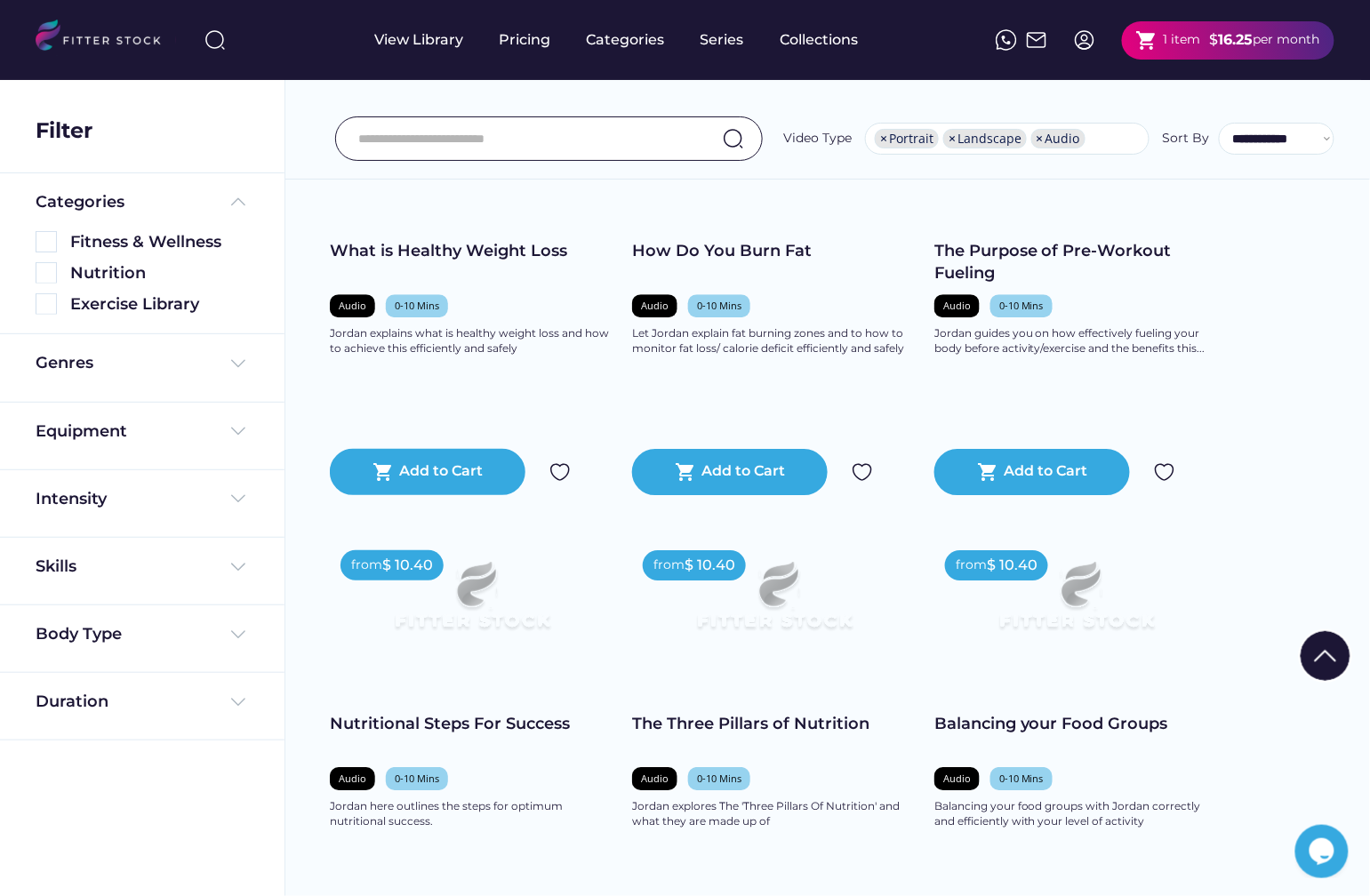 click at bounding box center [526, 139] 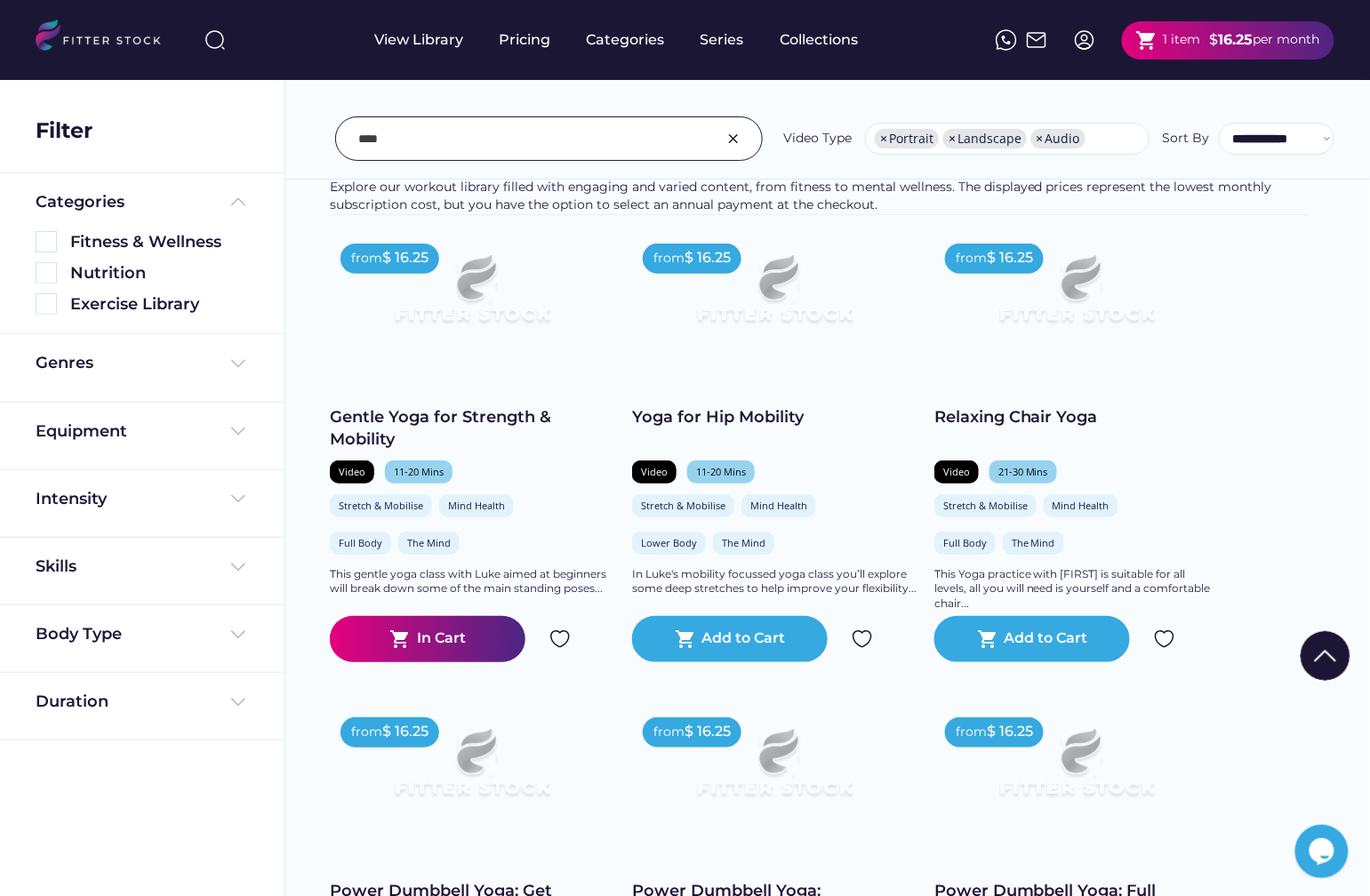 scroll, scrollTop: 0, scrollLeft: 0, axis: both 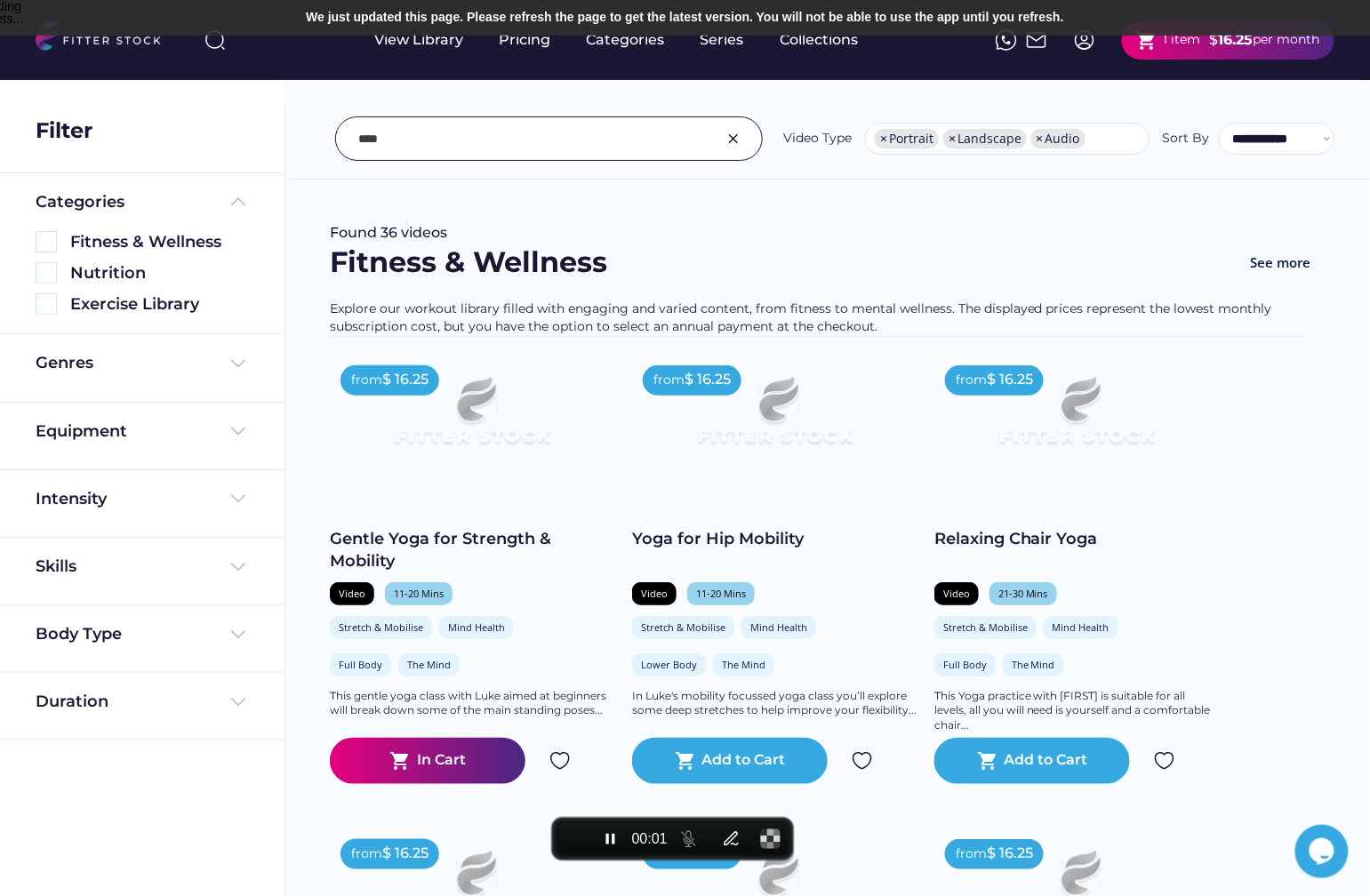 click at bounding box center [526, 139] 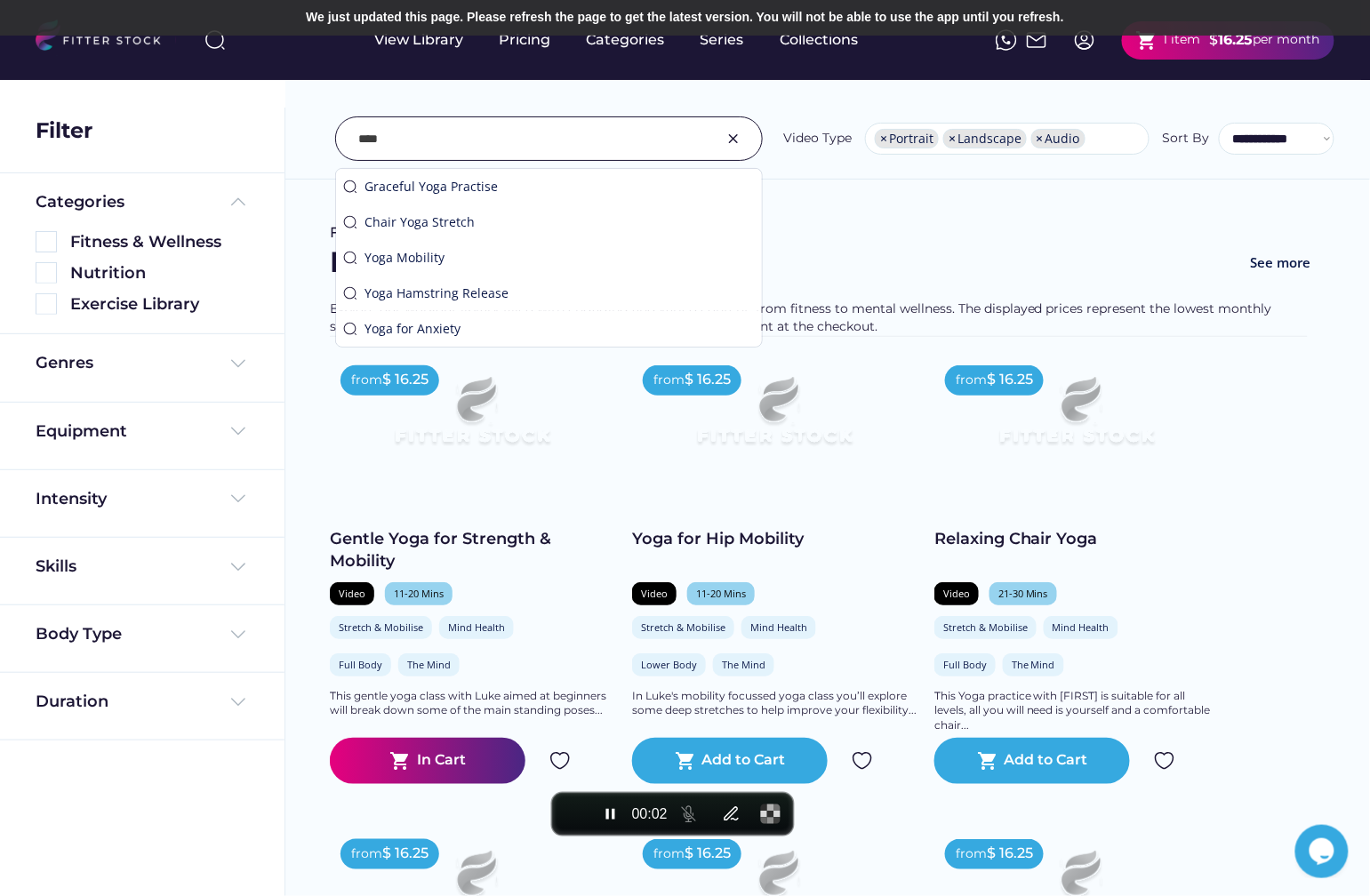 click at bounding box center [526, 139] 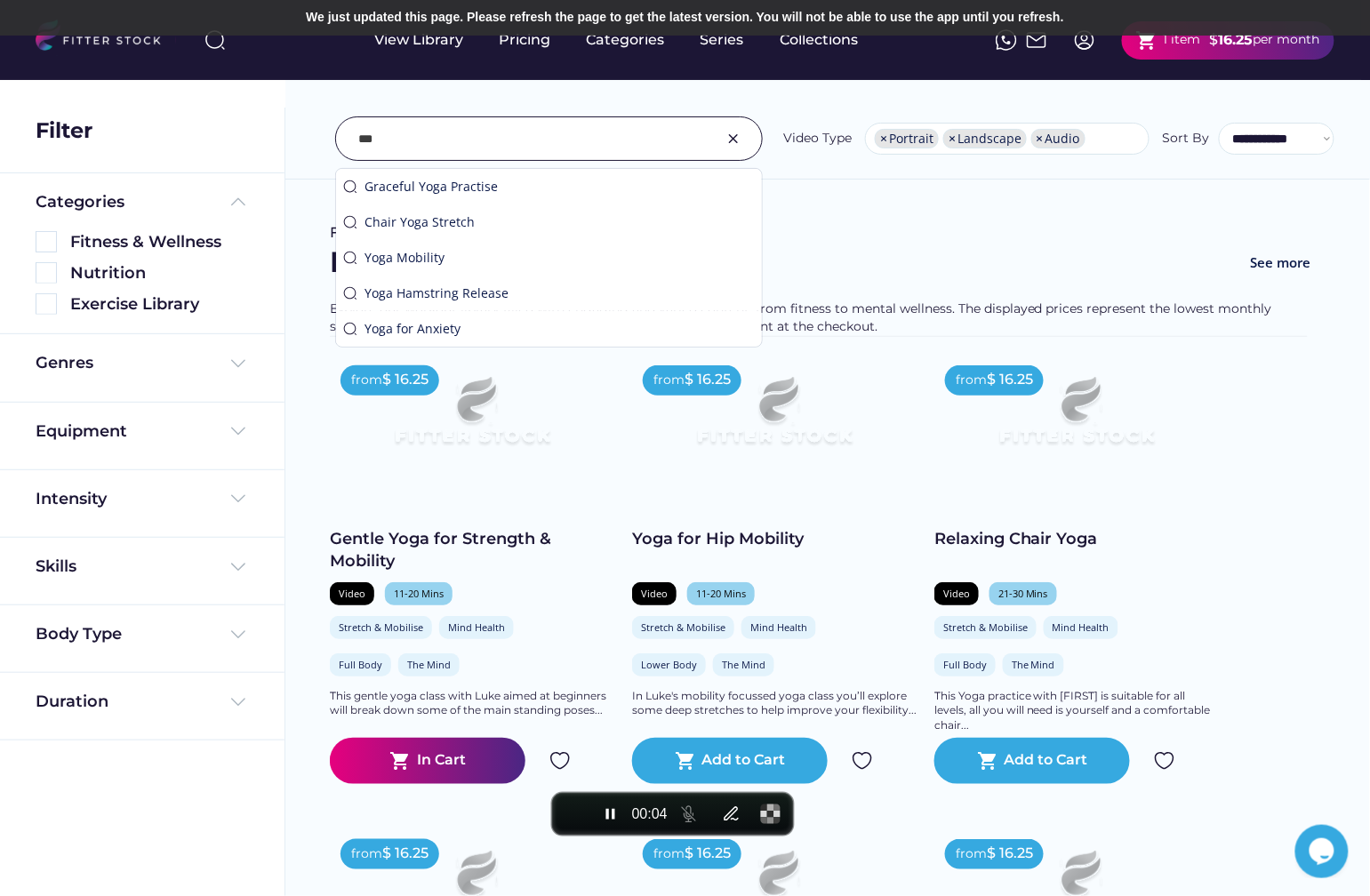 type on "****" 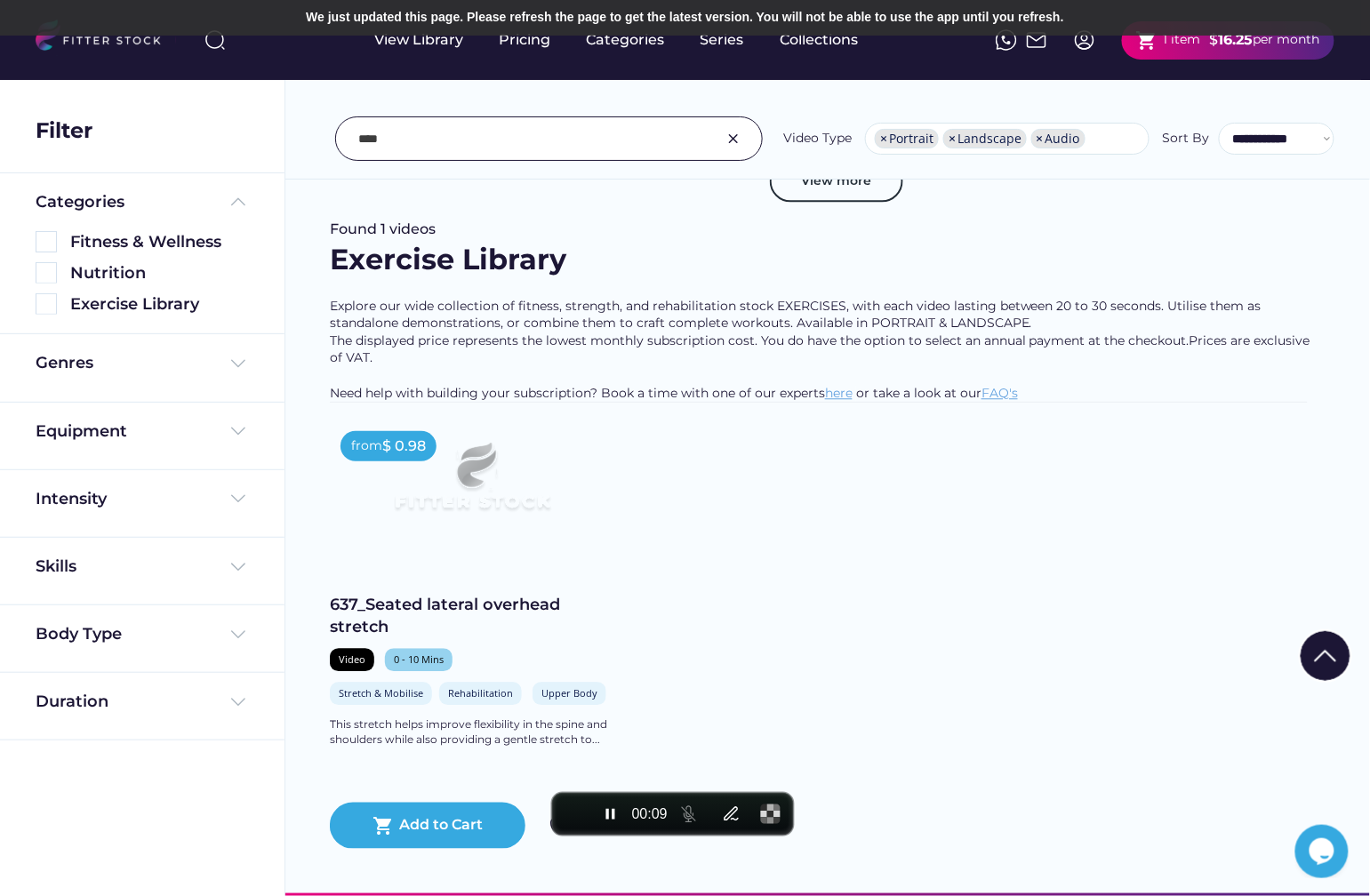 scroll, scrollTop: 1094, scrollLeft: 0, axis: vertical 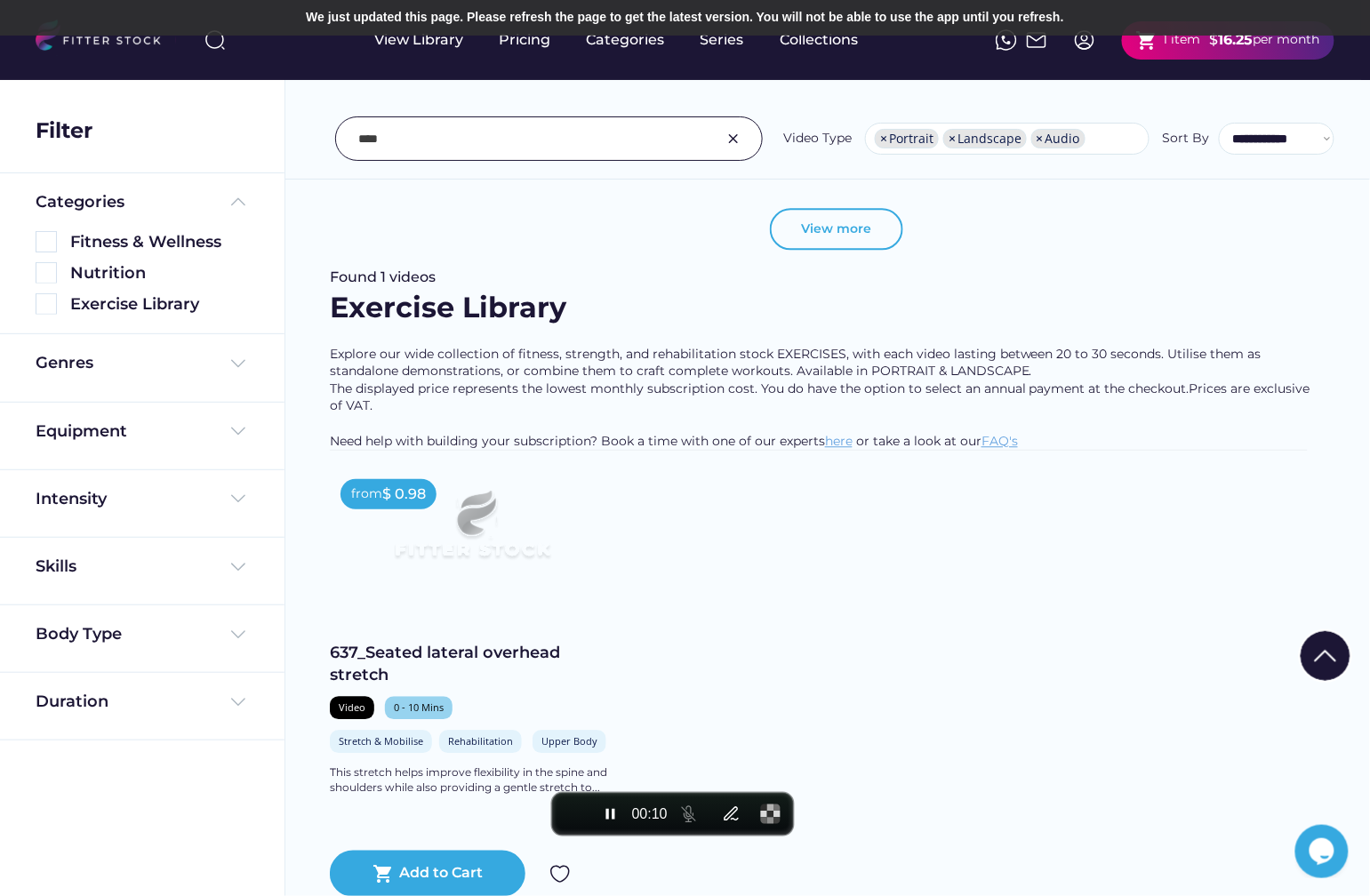 click on "View more" at bounding box center [837, 229] 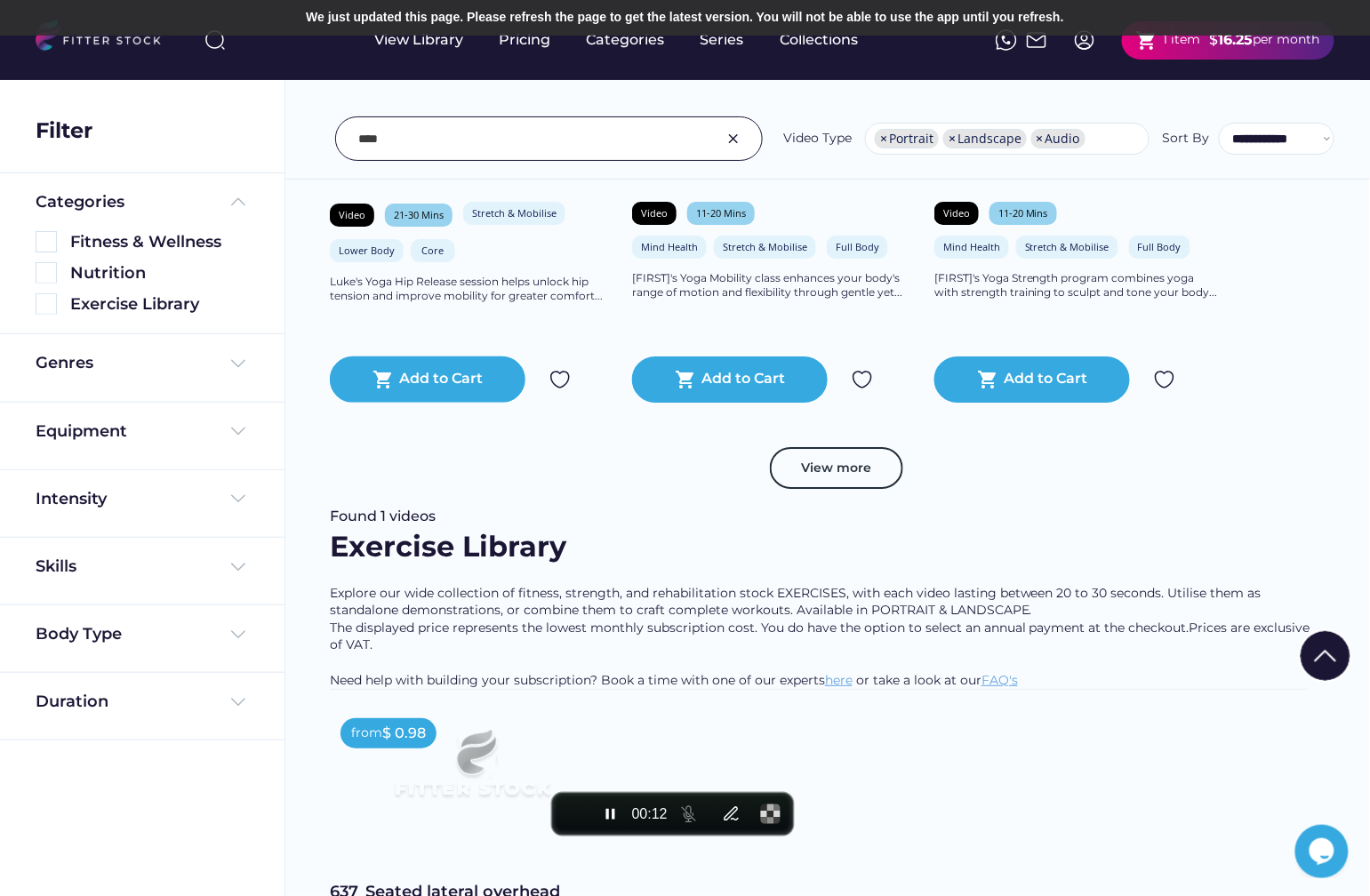 scroll, scrollTop: 1964, scrollLeft: 0, axis: vertical 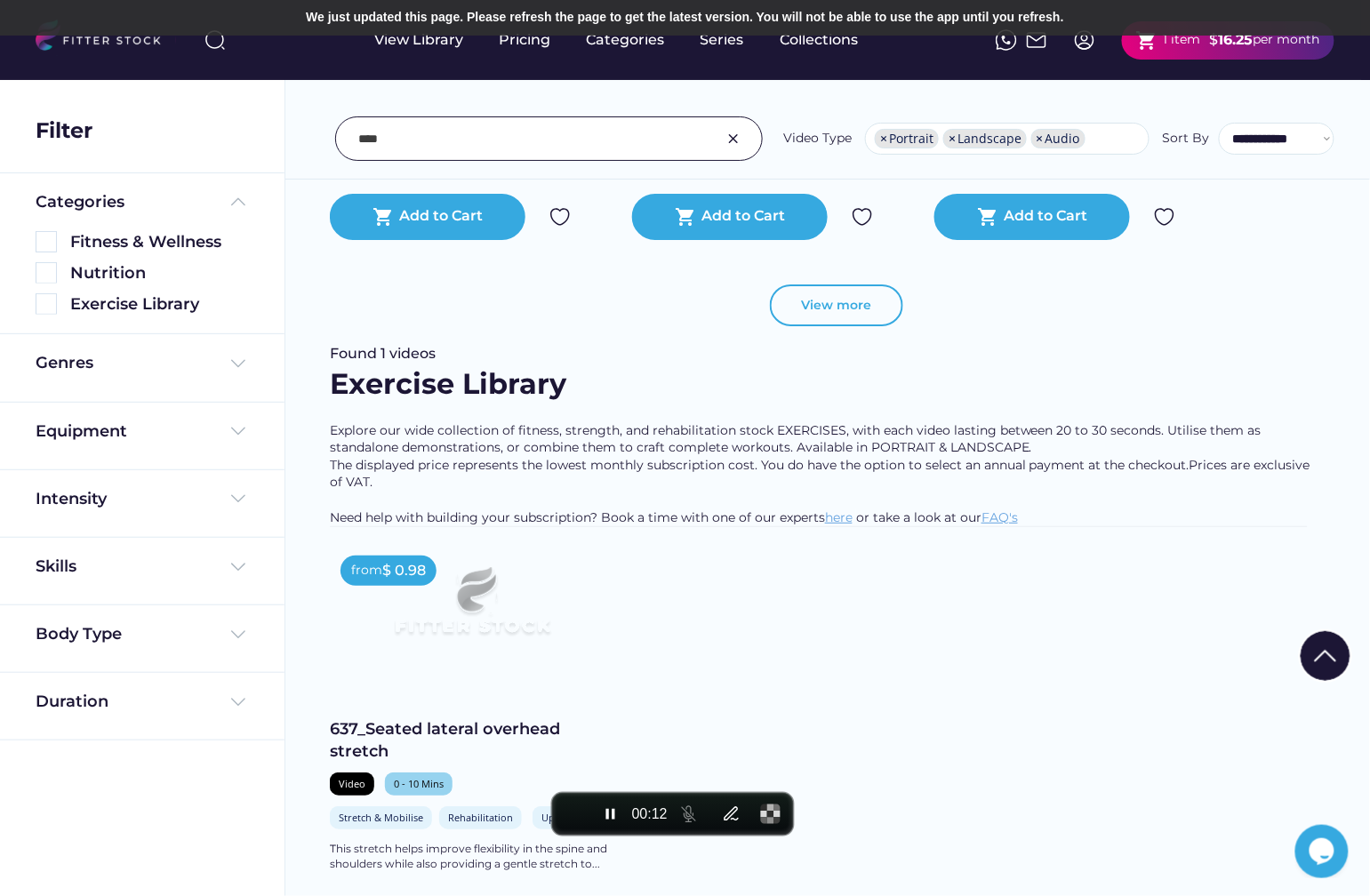 click on "View more" at bounding box center (837, 306) 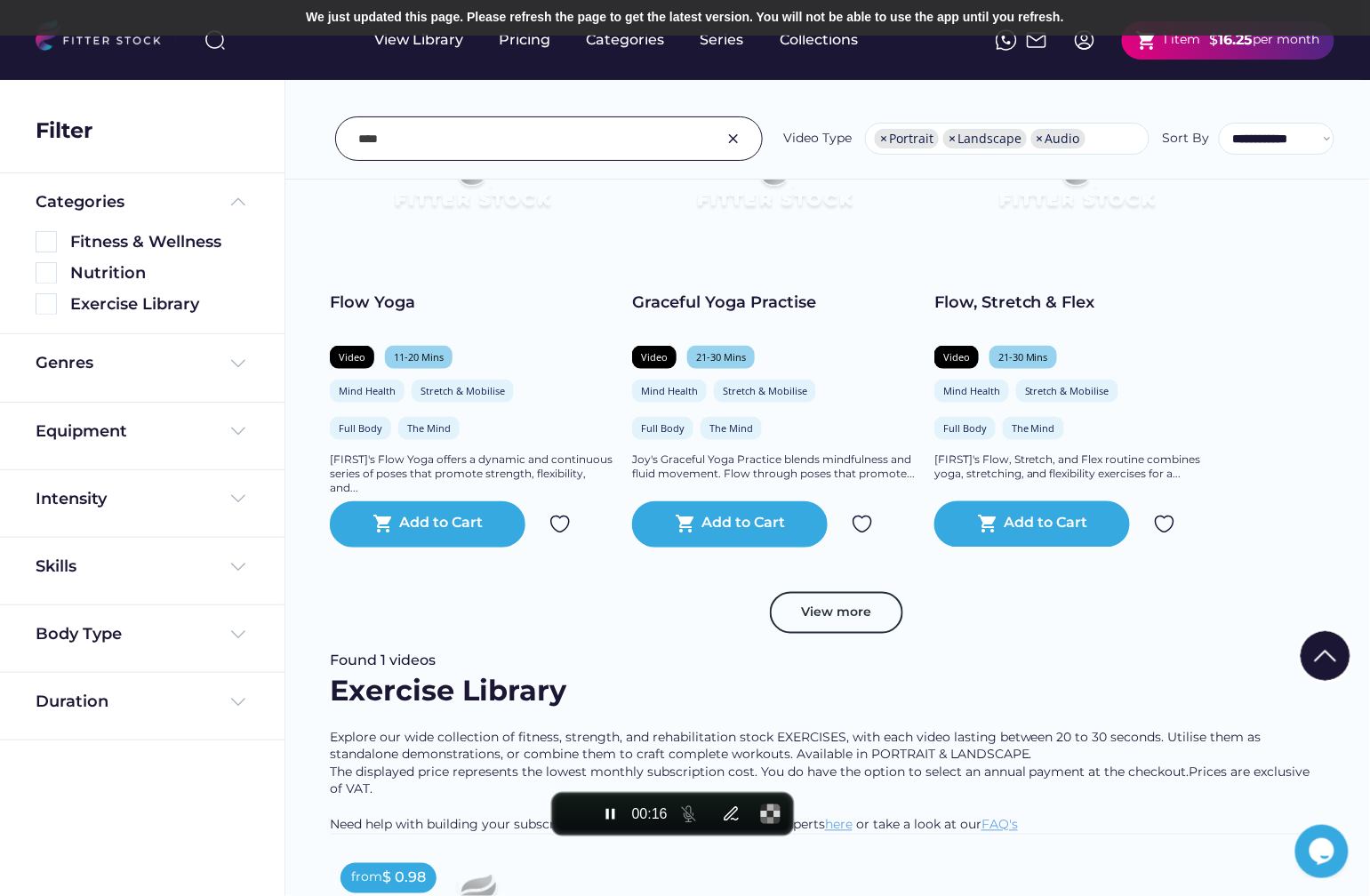 scroll, scrollTop: 2582, scrollLeft: 0, axis: vertical 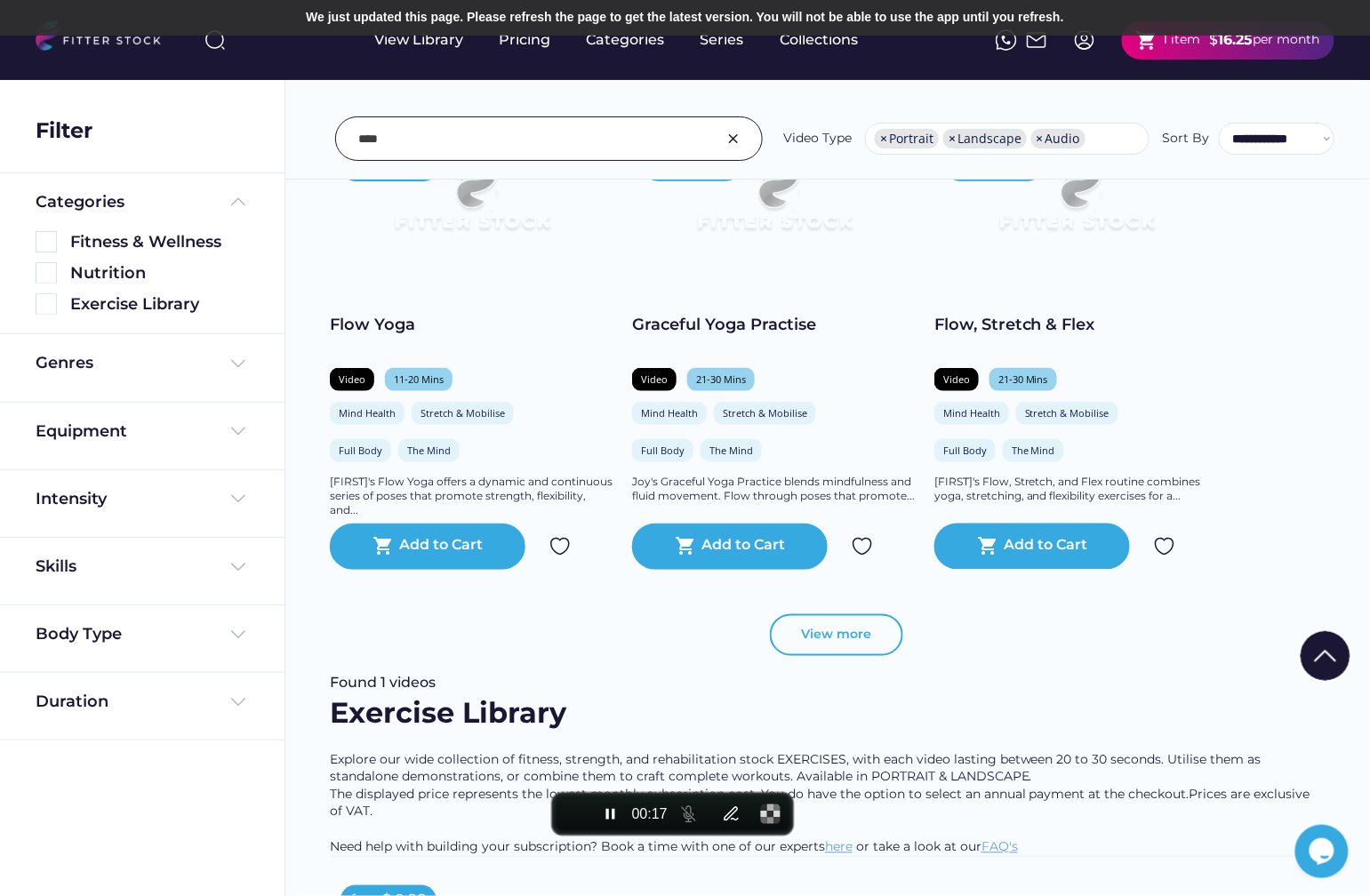 click on "View more" at bounding box center [837, 636] 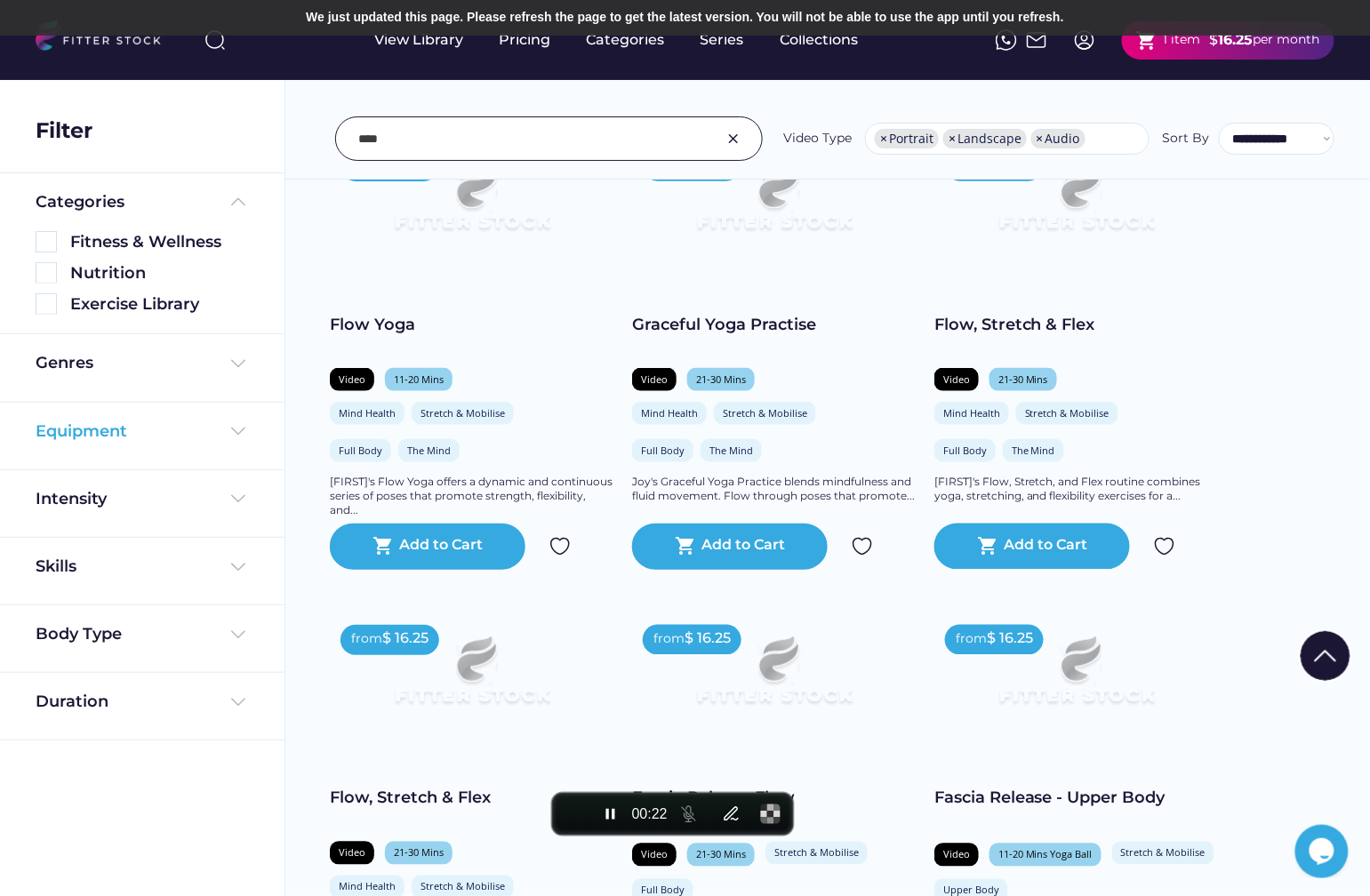 click on "Equipment" at bounding box center [81, 431] 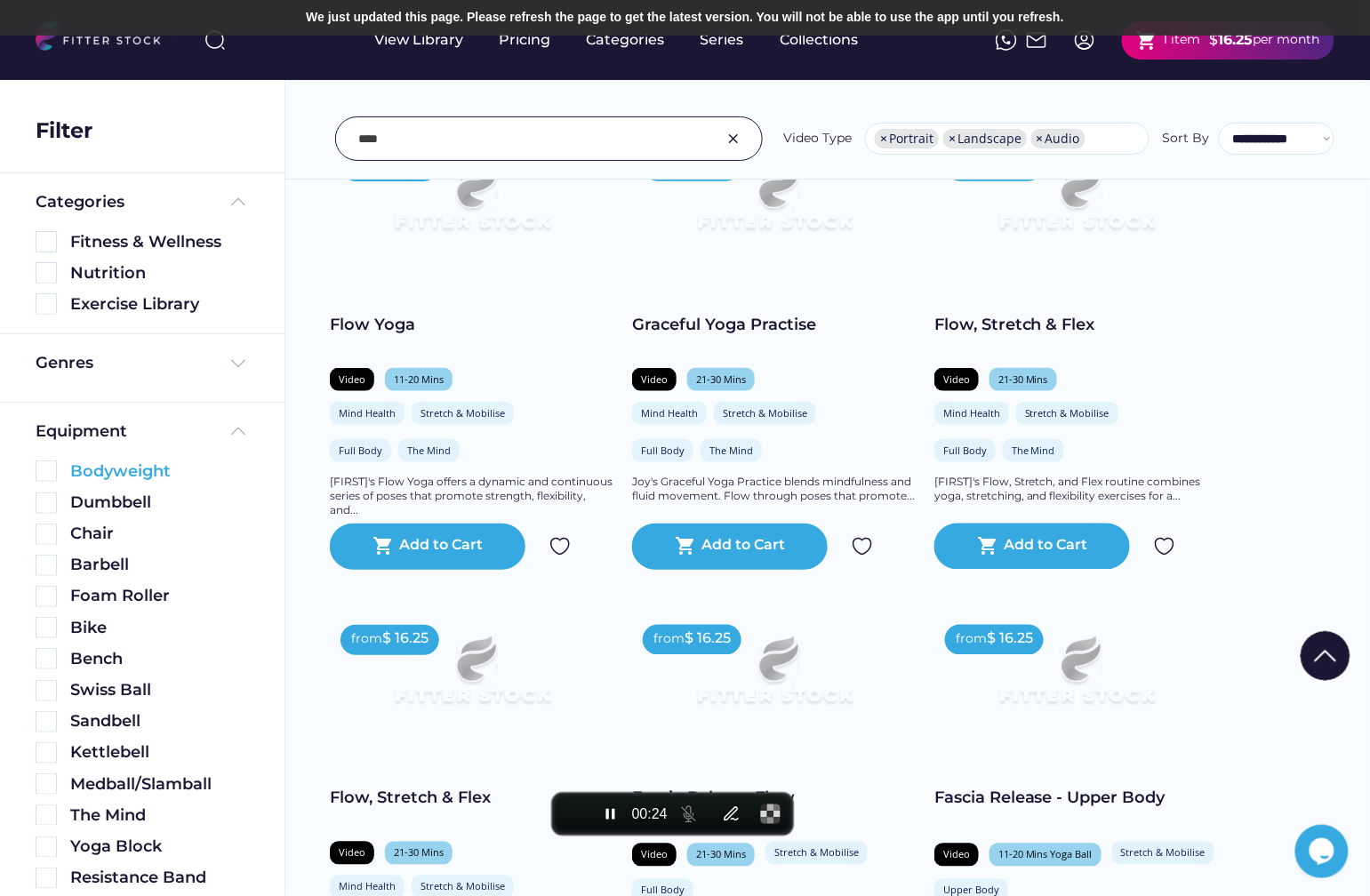 click at bounding box center (46, 471) 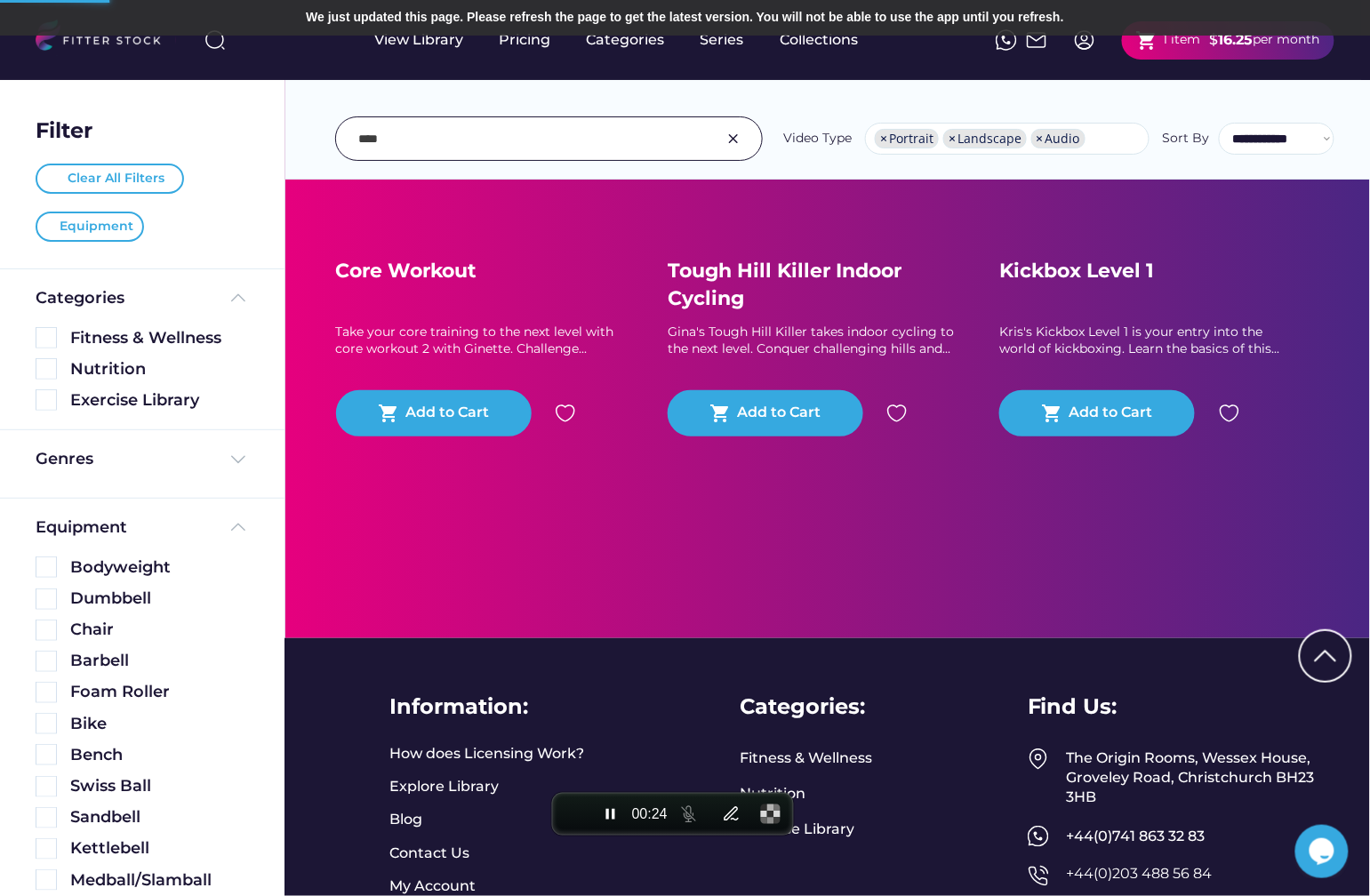 scroll, scrollTop: 1865, scrollLeft: 0, axis: vertical 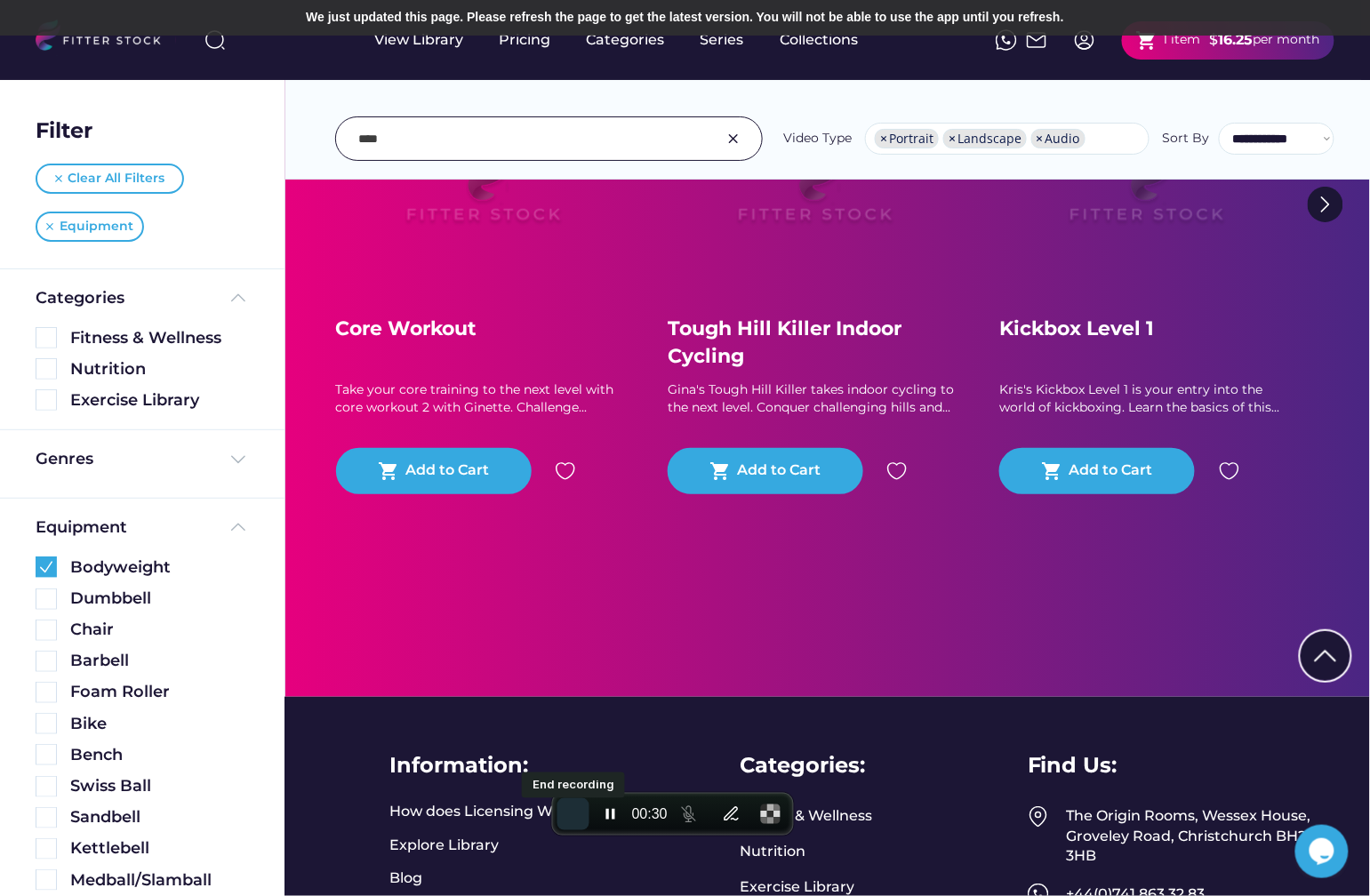 click at bounding box center [573, 814] 